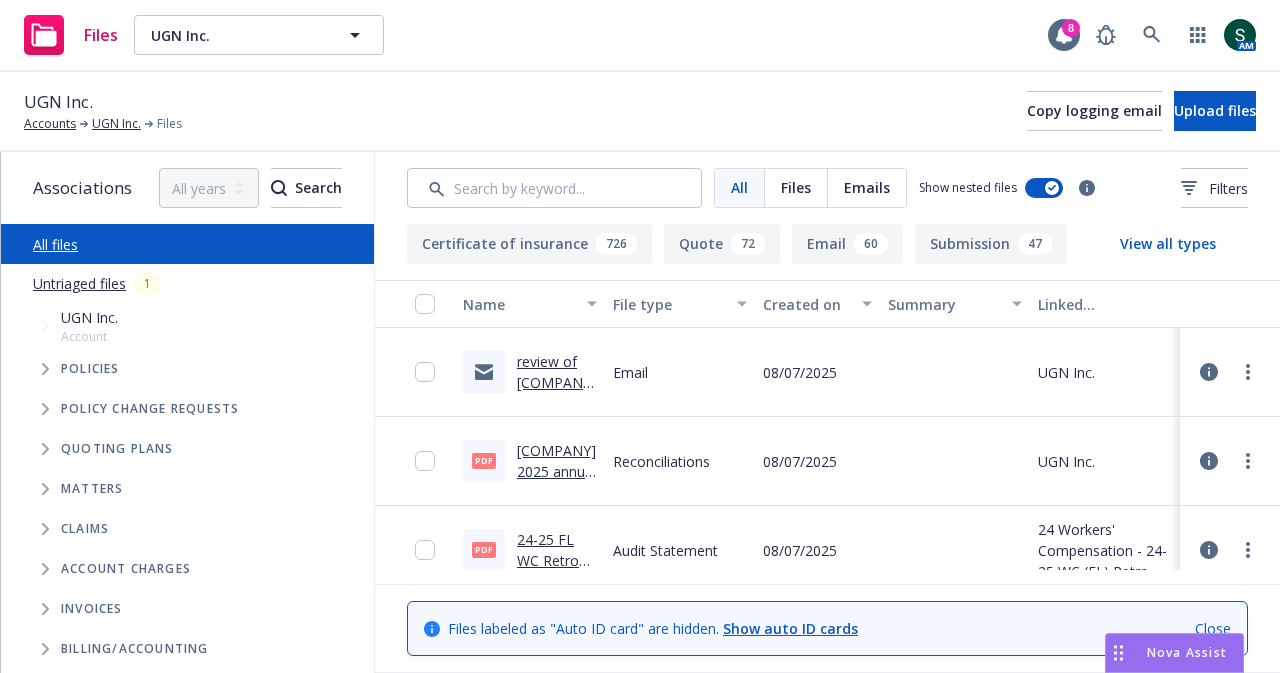 scroll, scrollTop: 0, scrollLeft: 0, axis: both 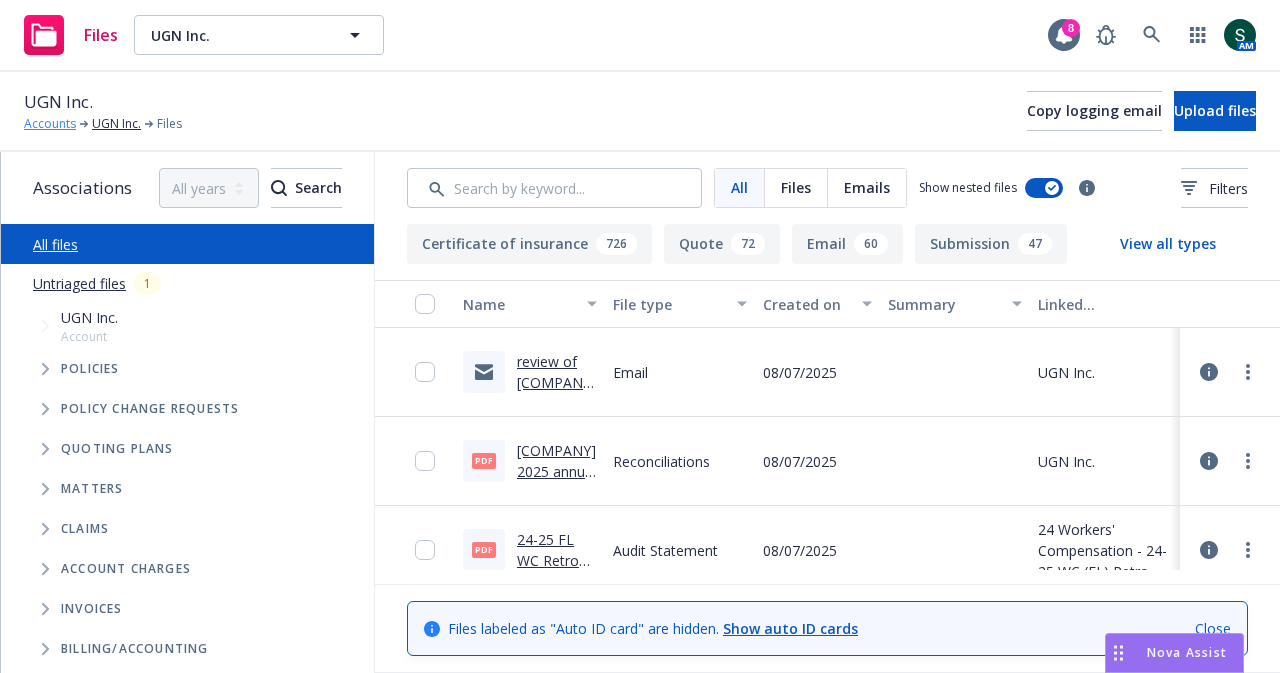 click on "Accounts" at bounding box center [50, 124] 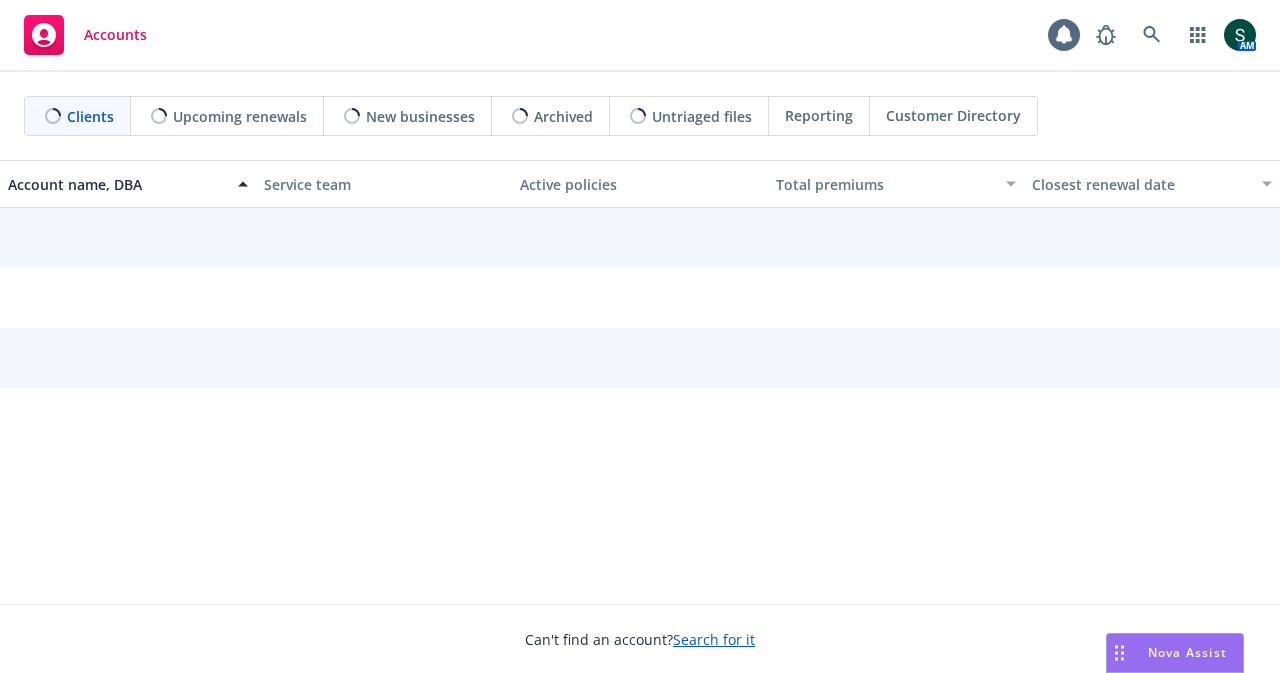 scroll, scrollTop: 0, scrollLeft: 0, axis: both 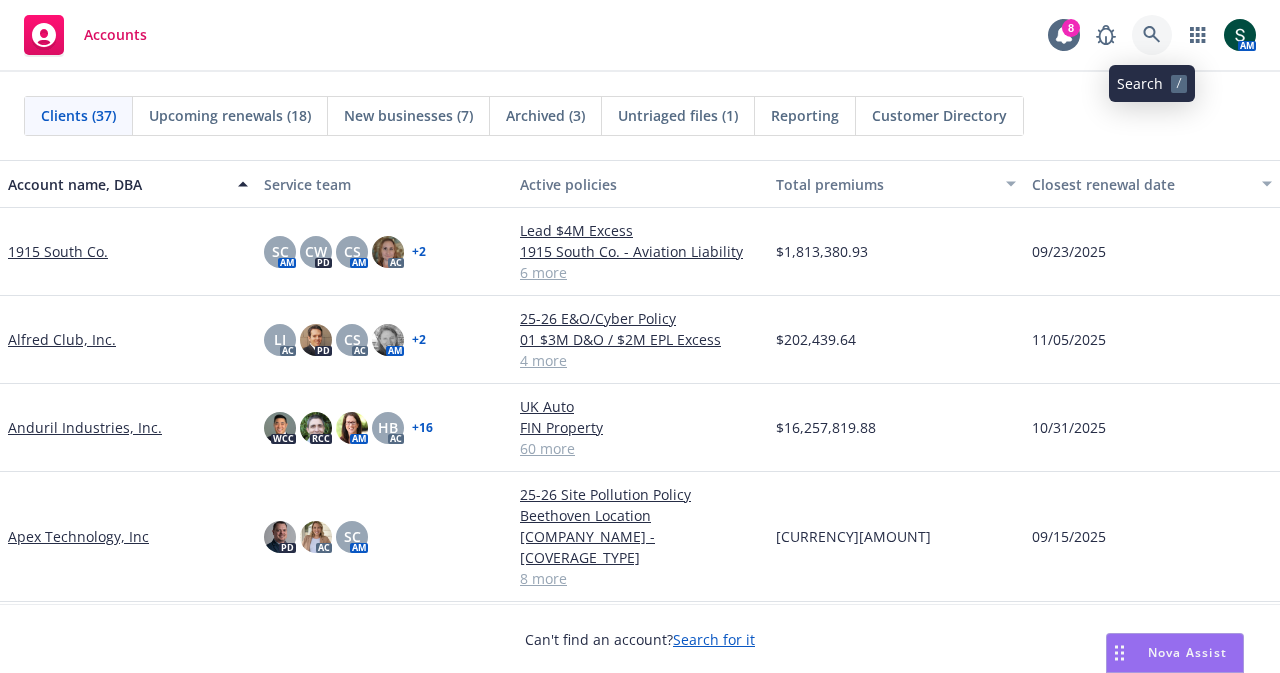 click 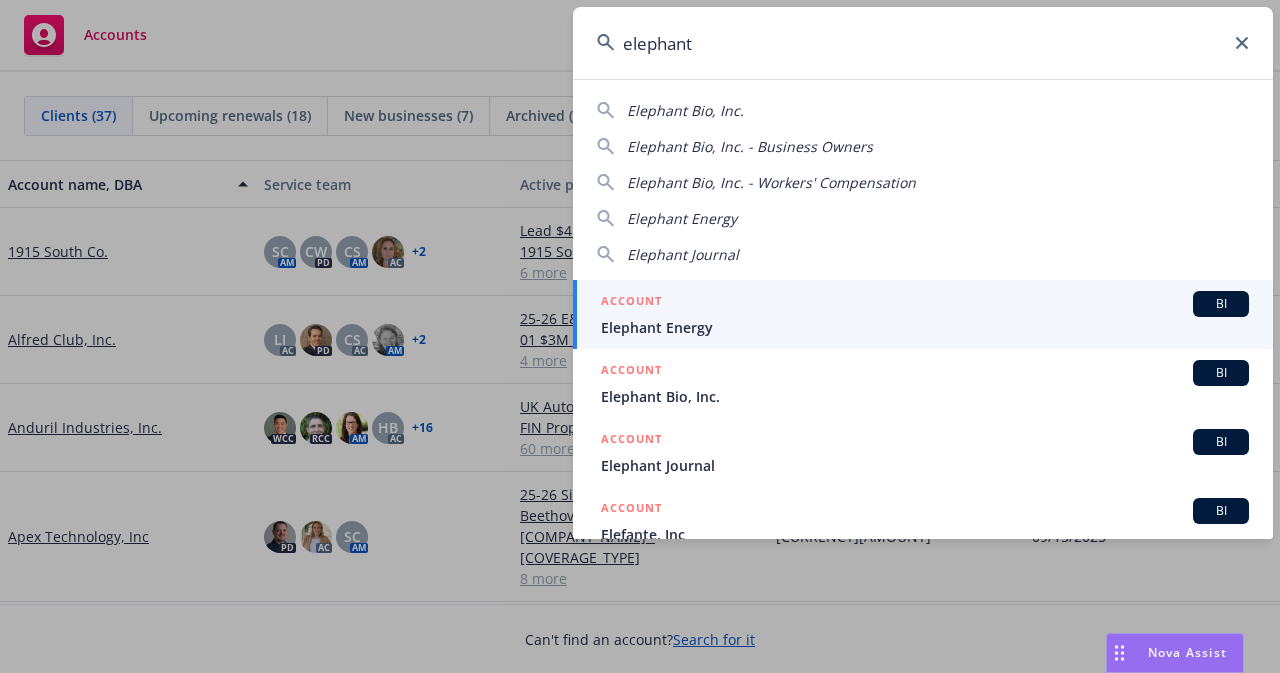 type on "elephant" 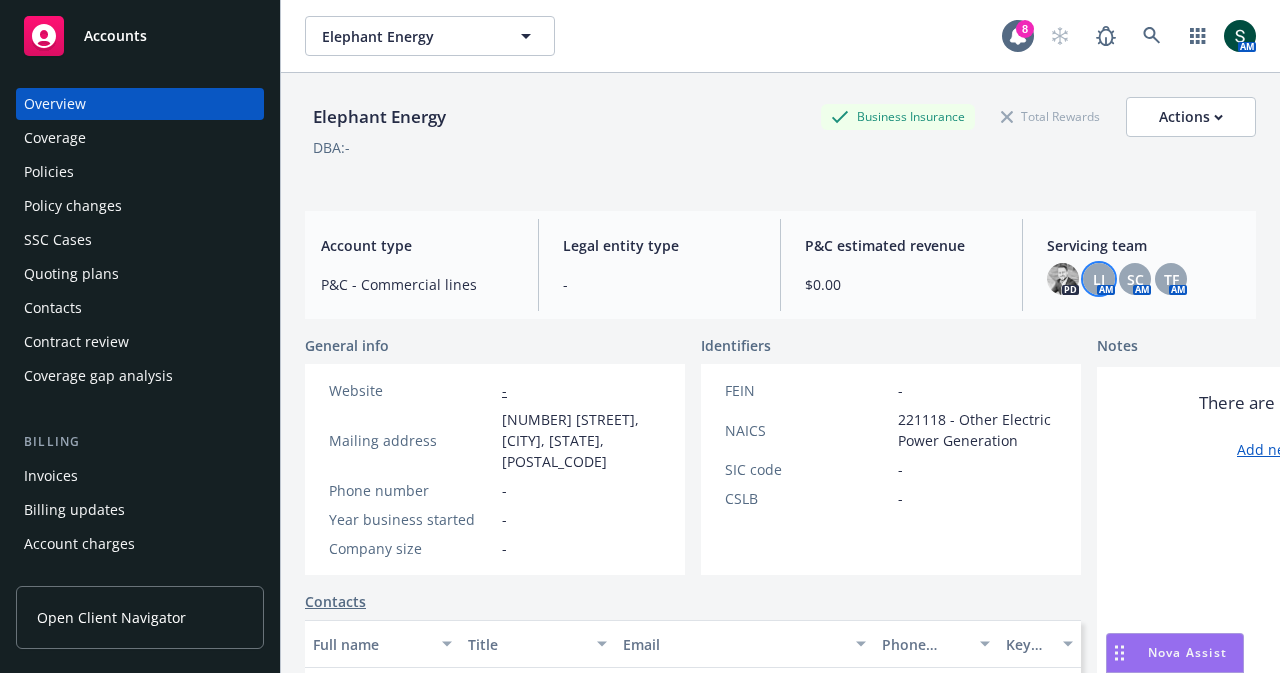 click on "LI" at bounding box center [1099, 279] 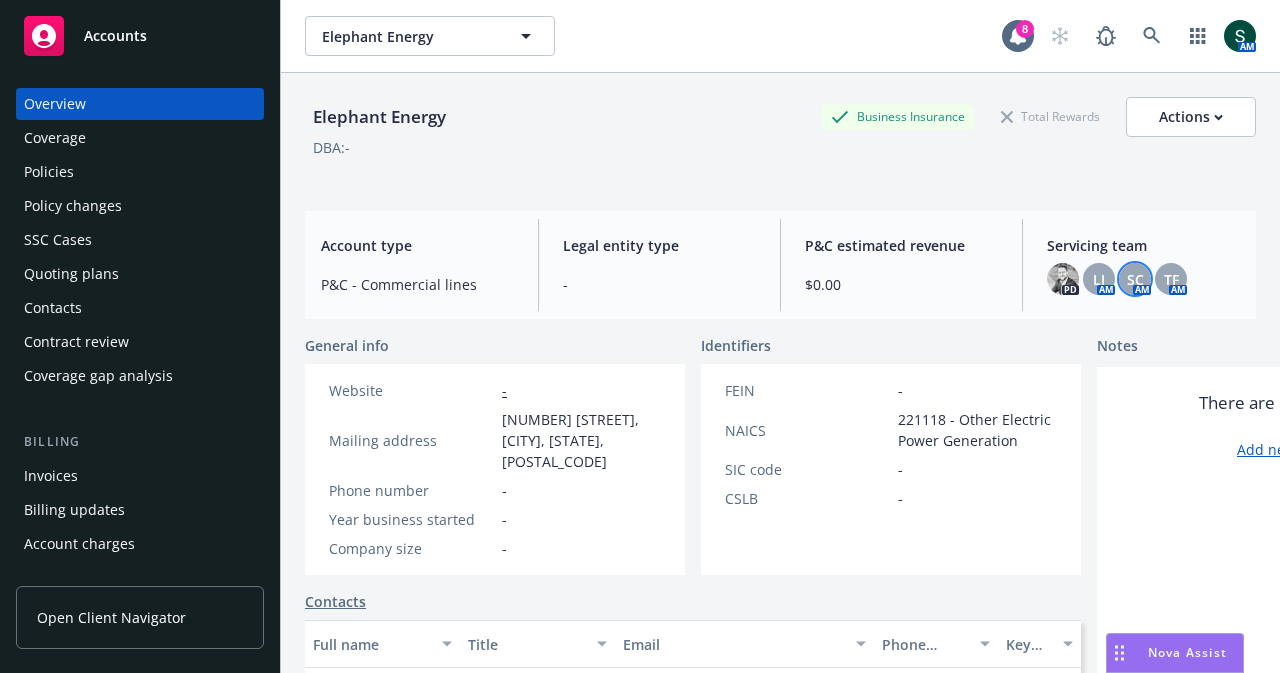 click on "SC" at bounding box center [1135, 279] 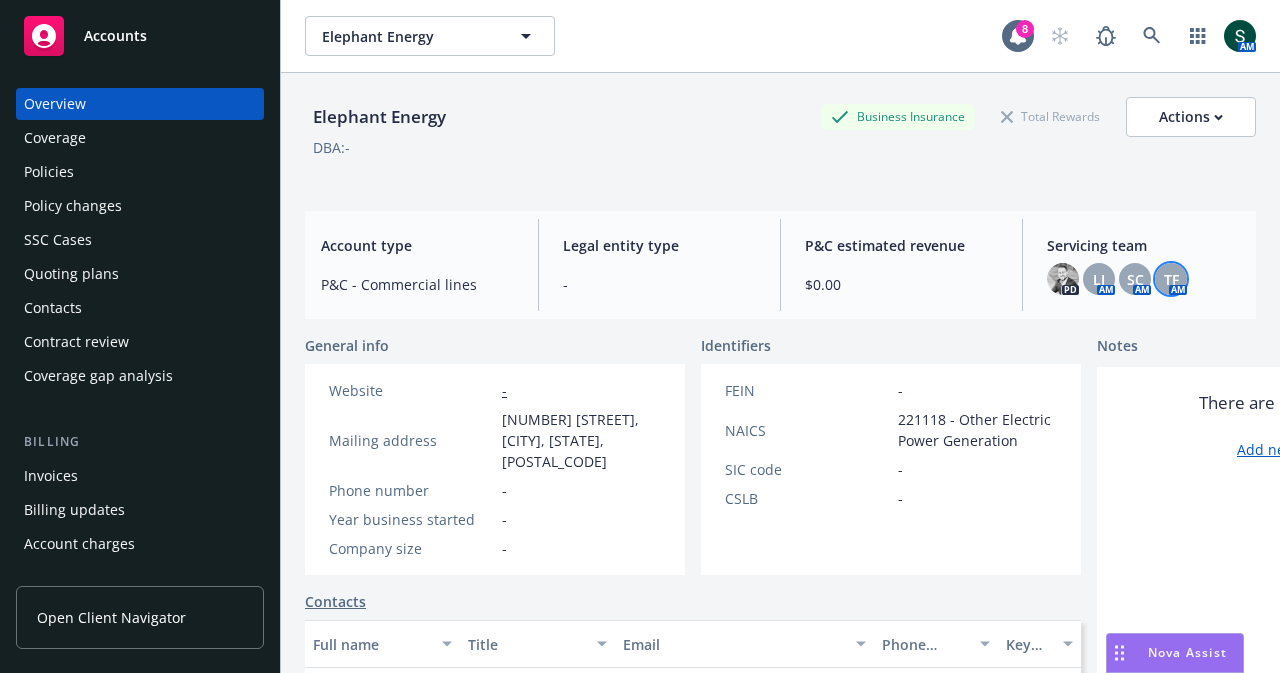 click on "TF" at bounding box center [1171, 279] 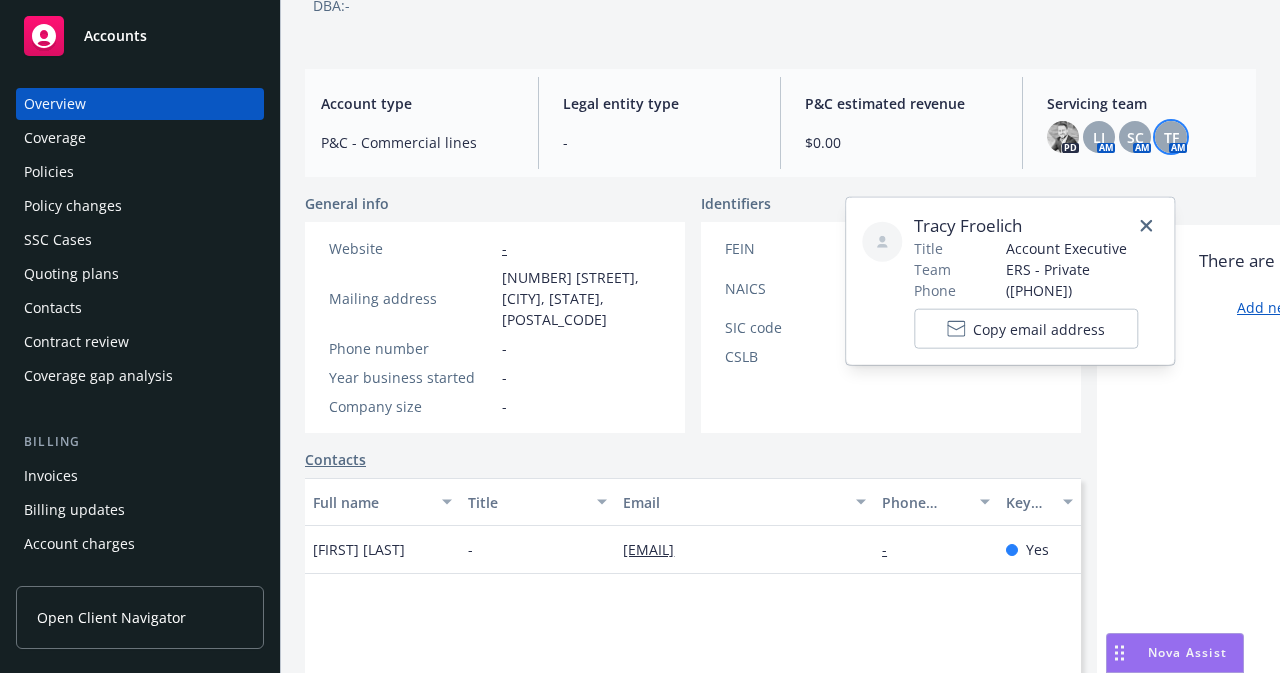 scroll, scrollTop: 200, scrollLeft: 0, axis: vertical 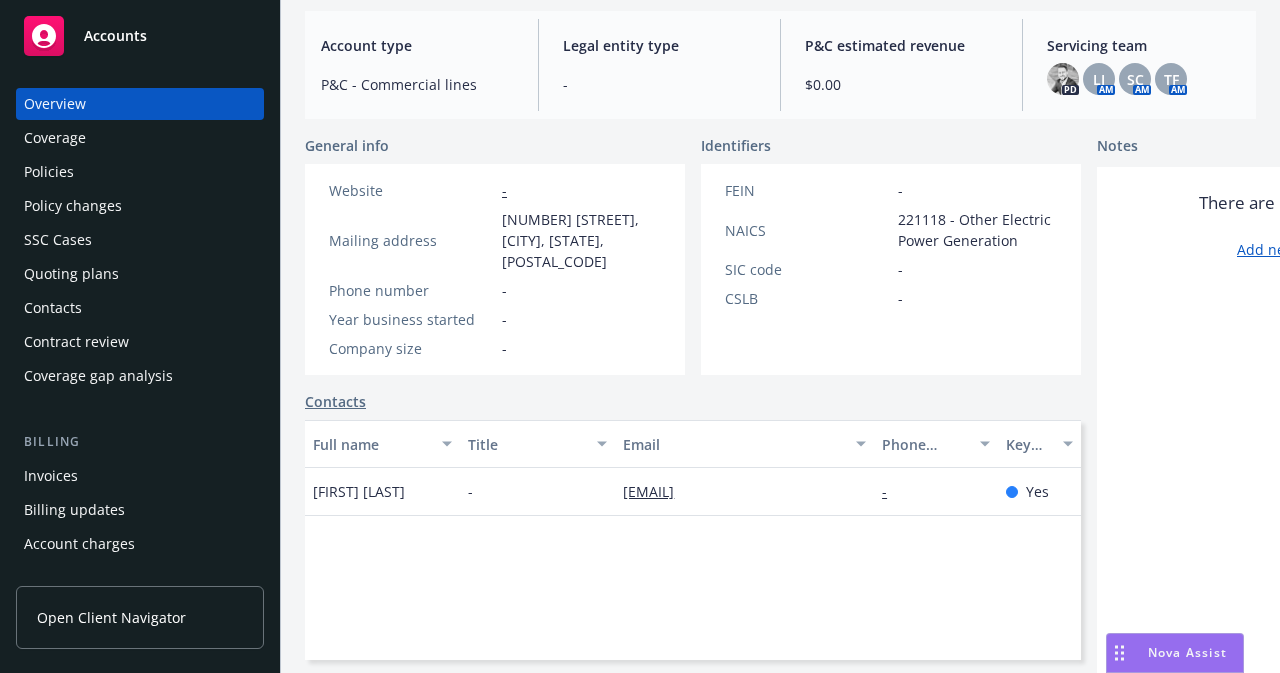 click on "Policies" at bounding box center (49, 172) 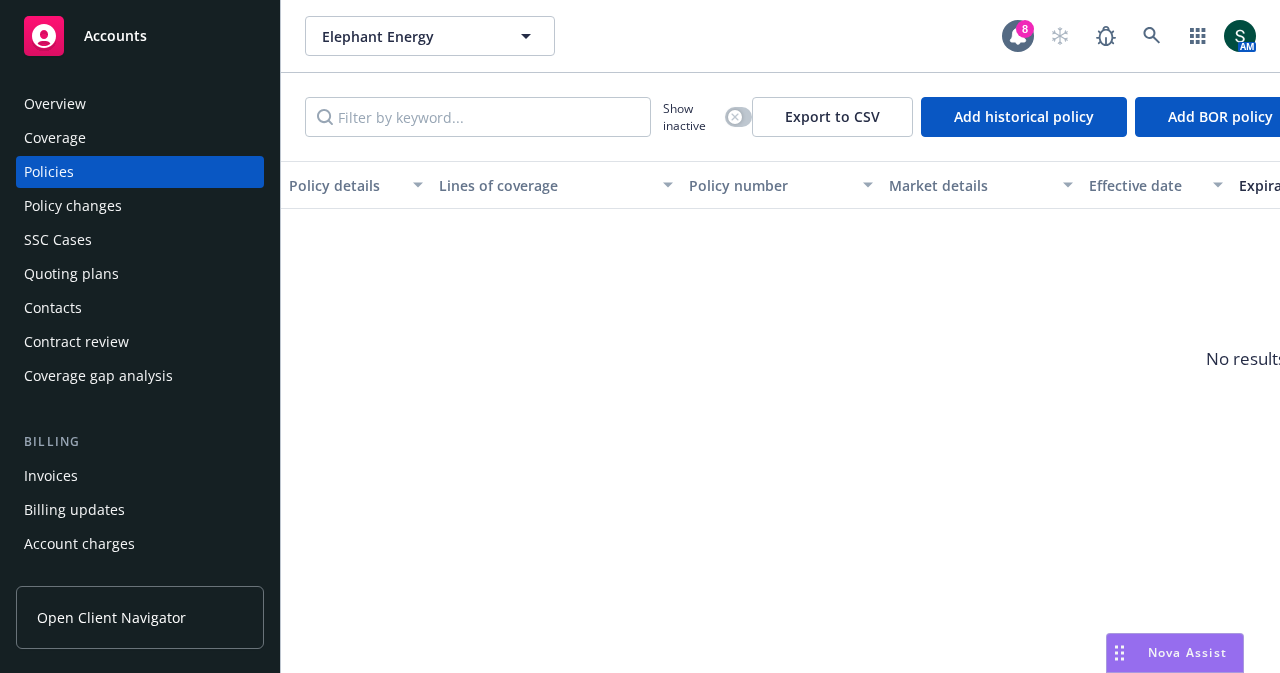 click on "Coverage" at bounding box center (55, 138) 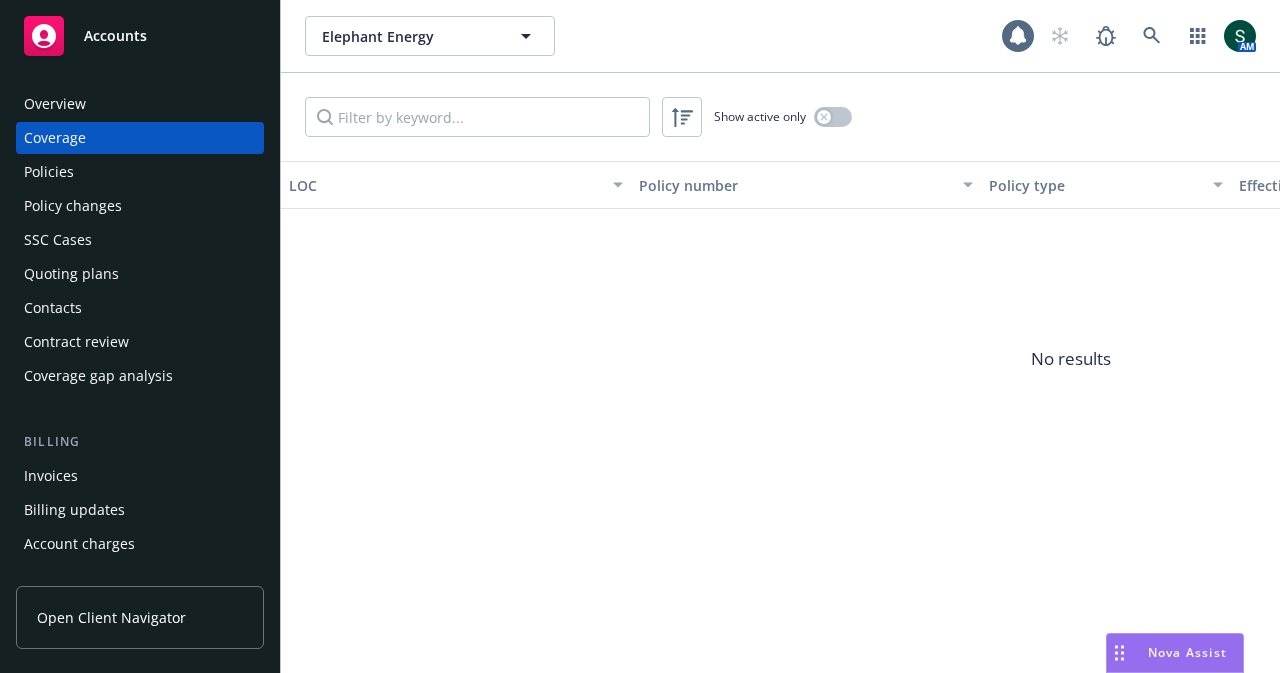 click on "Overview" at bounding box center (55, 104) 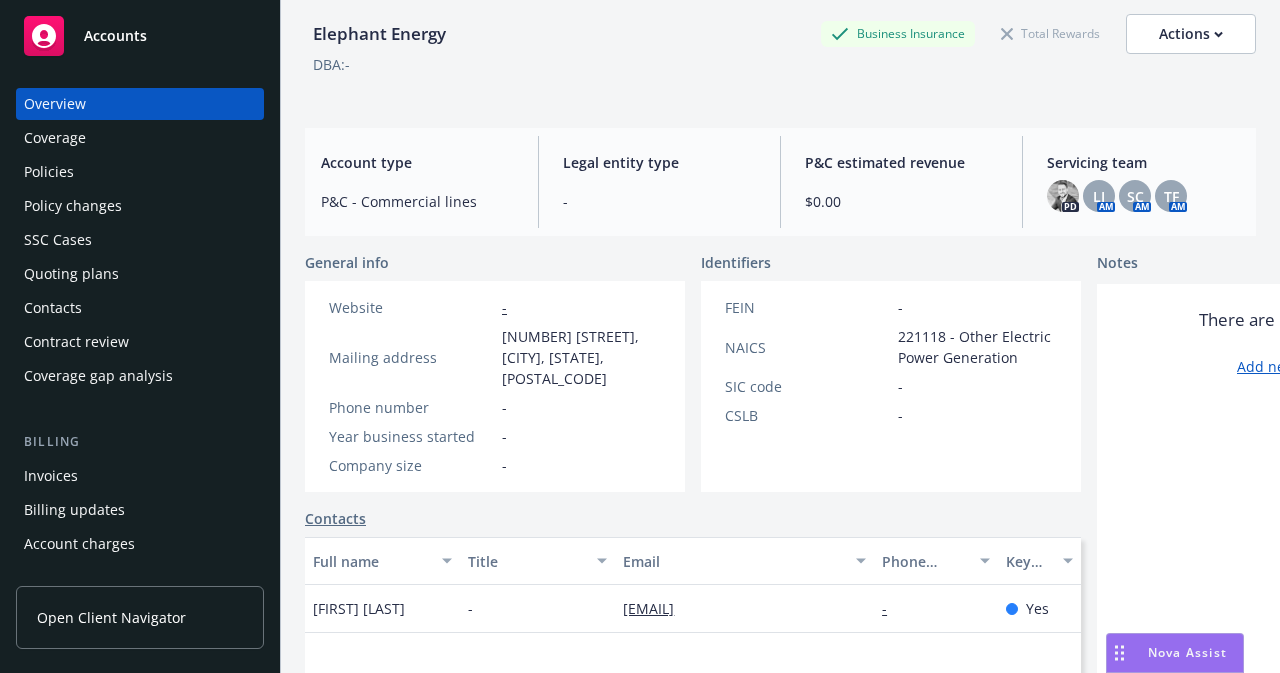 scroll, scrollTop: 0, scrollLeft: 0, axis: both 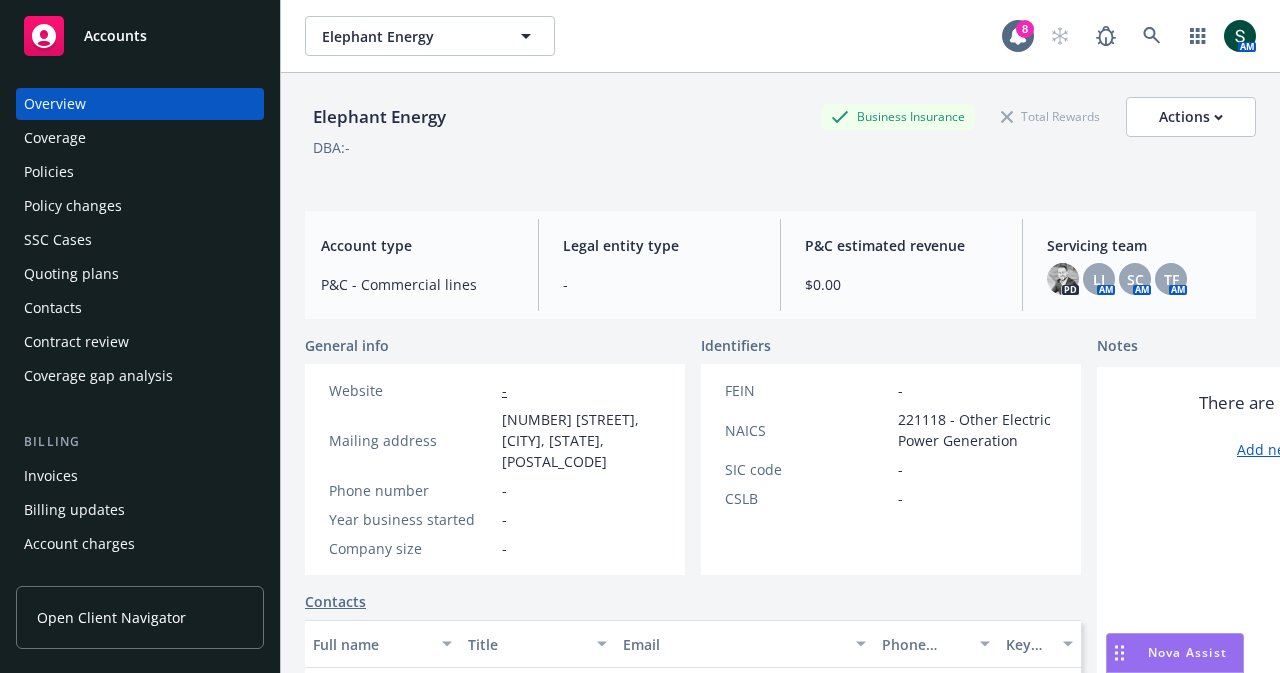 click on "Accounts" at bounding box center (140, 36) 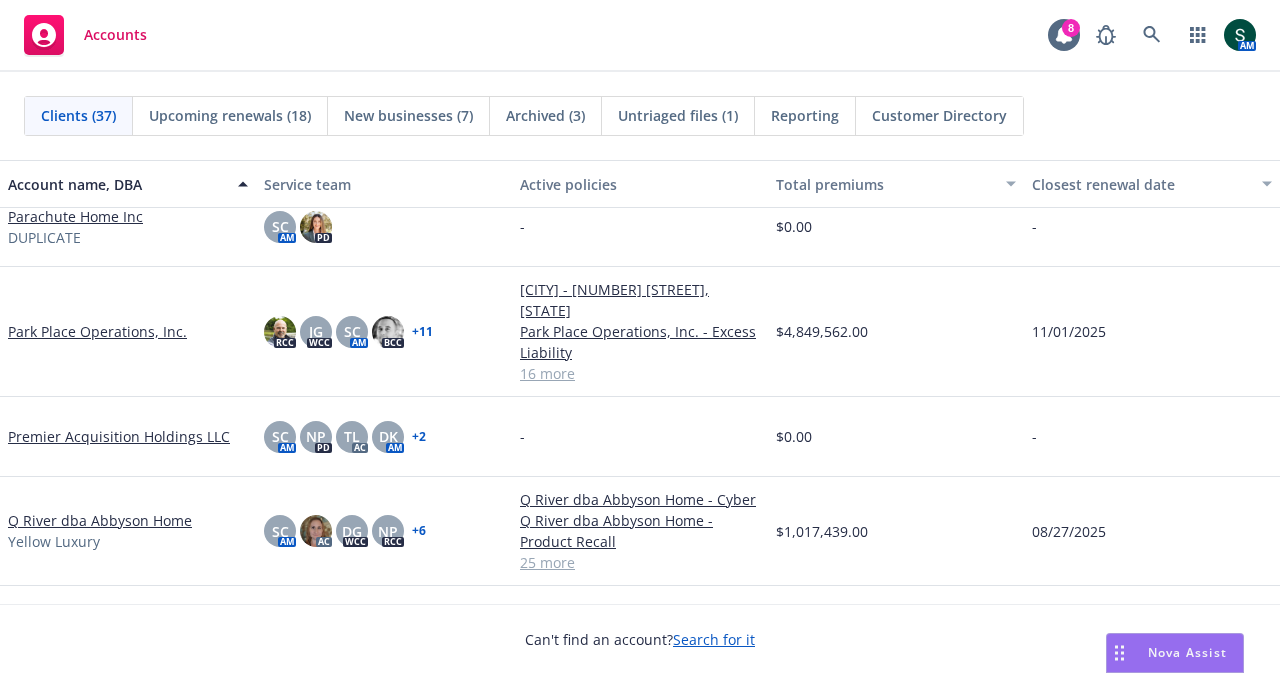 scroll, scrollTop: 2100, scrollLeft: 0, axis: vertical 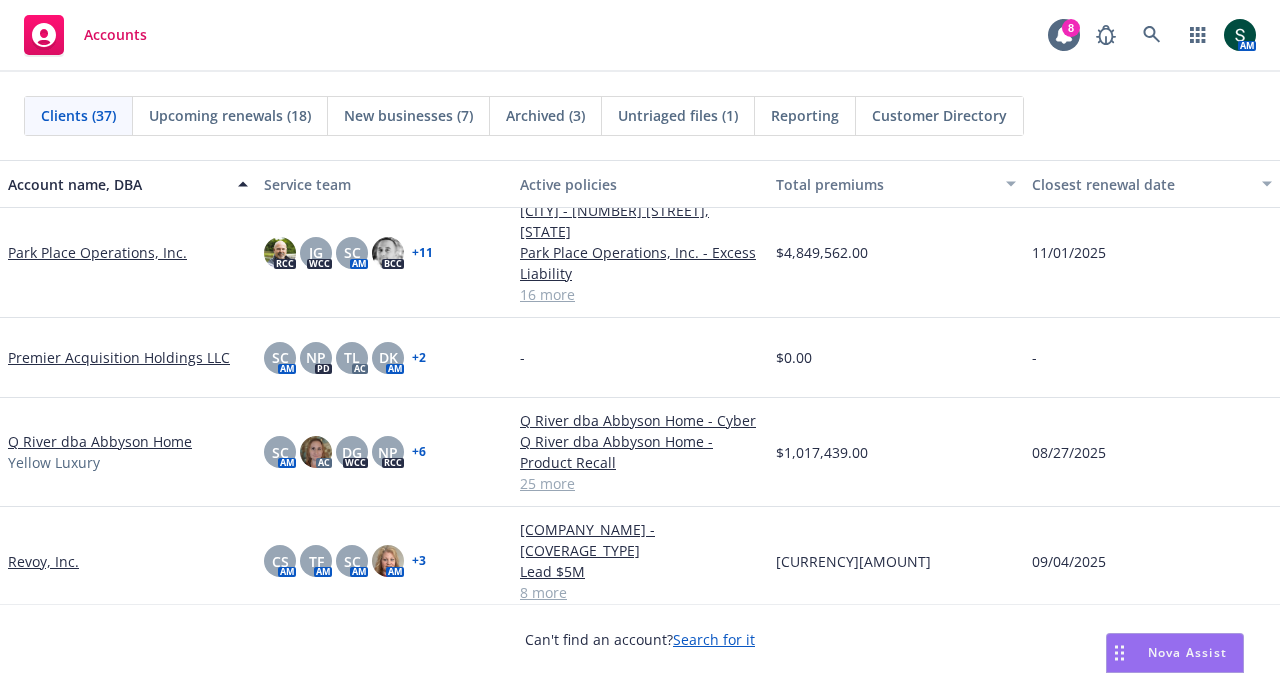 click on "Premier Acquisition Holdings LLC" at bounding box center (119, 357) 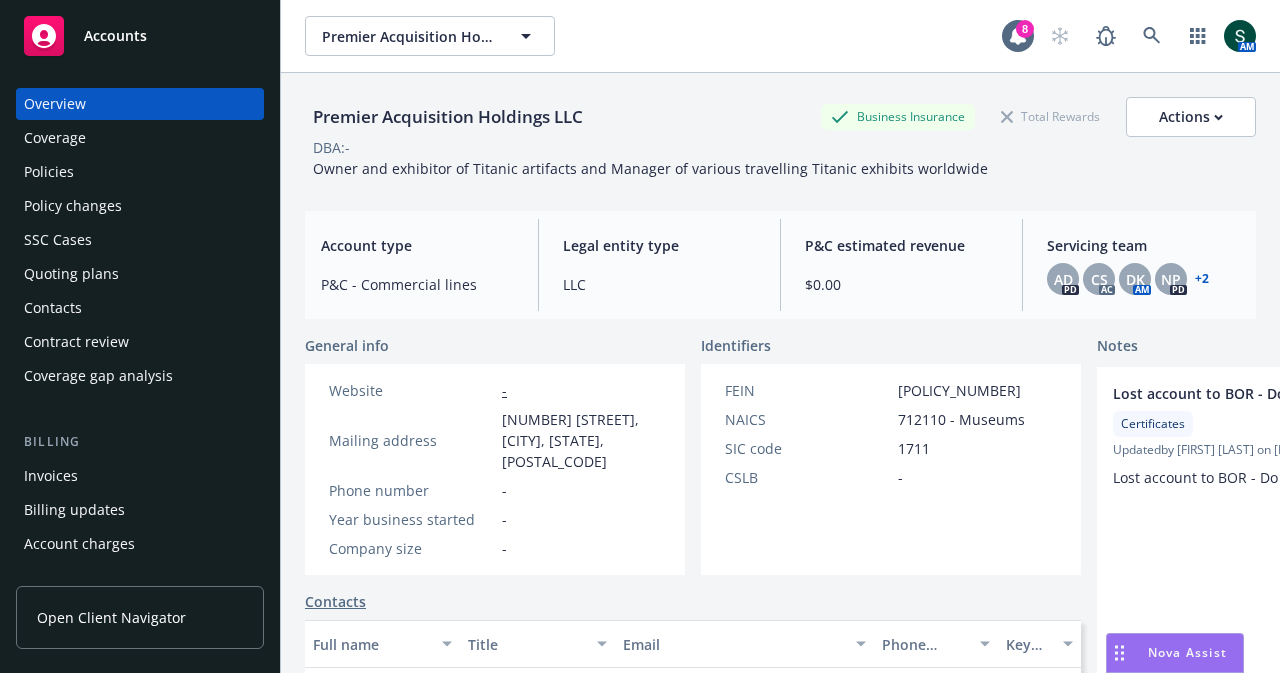 click on "Policies" at bounding box center (140, 172) 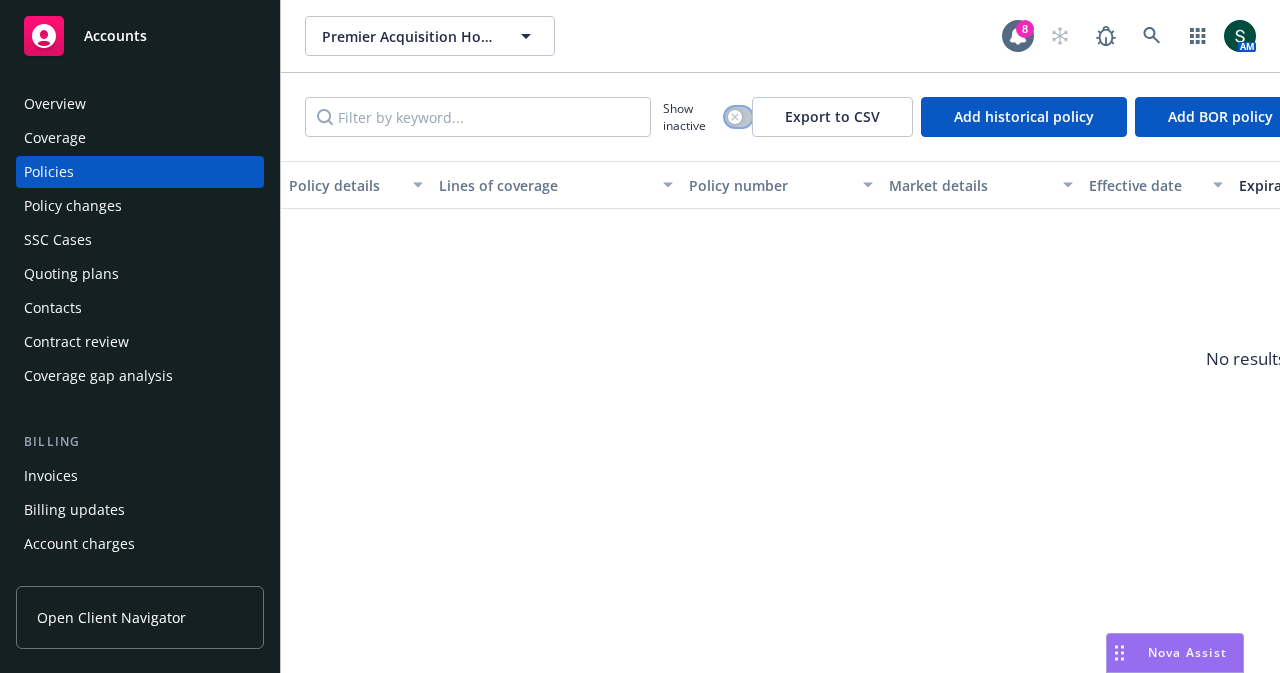 click 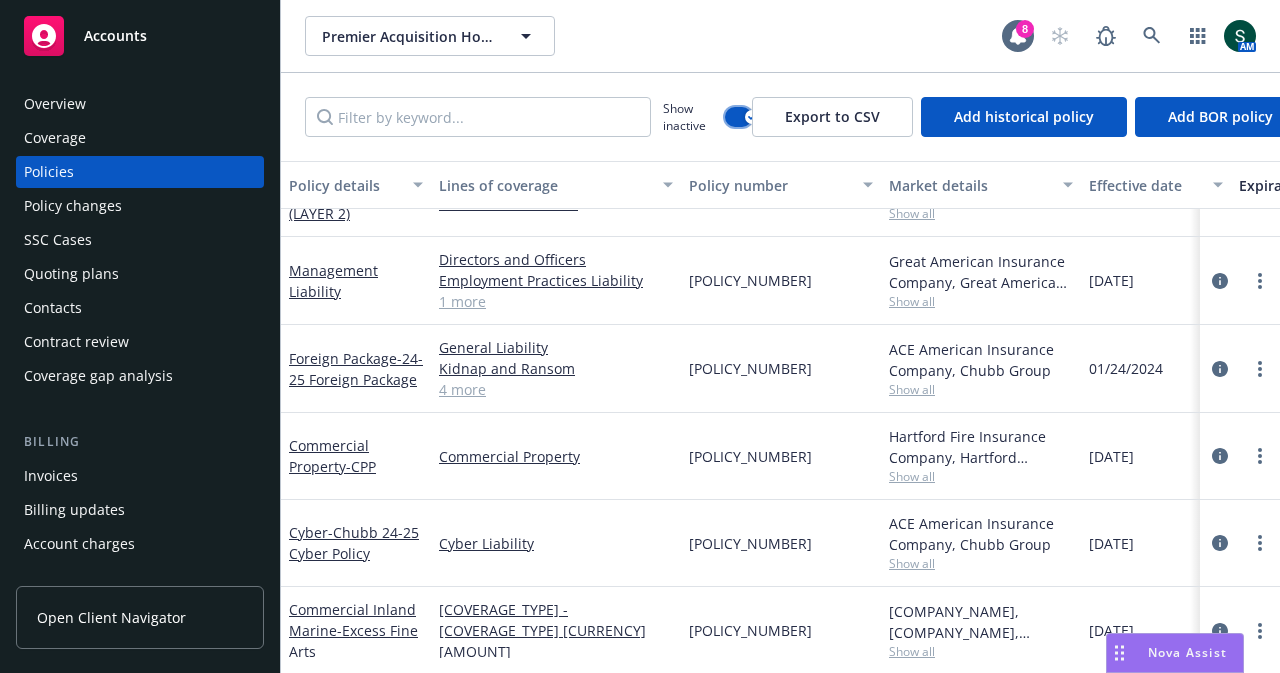 scroll, scrollTop: 1700, scrollLeft: 0, axis: vertical 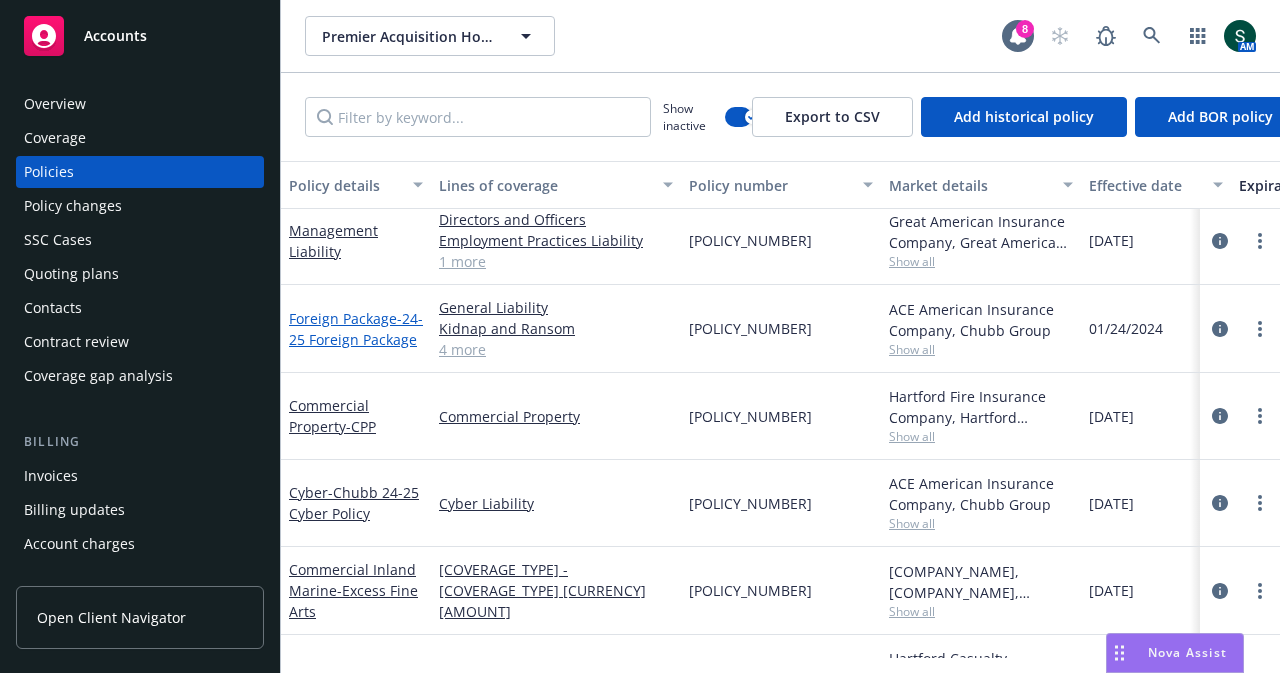 click on "[COVERAGE_TYPE] - [POLICY_YEAR] [COVERAGE_TYPE]" at bounding box center (356, 329) 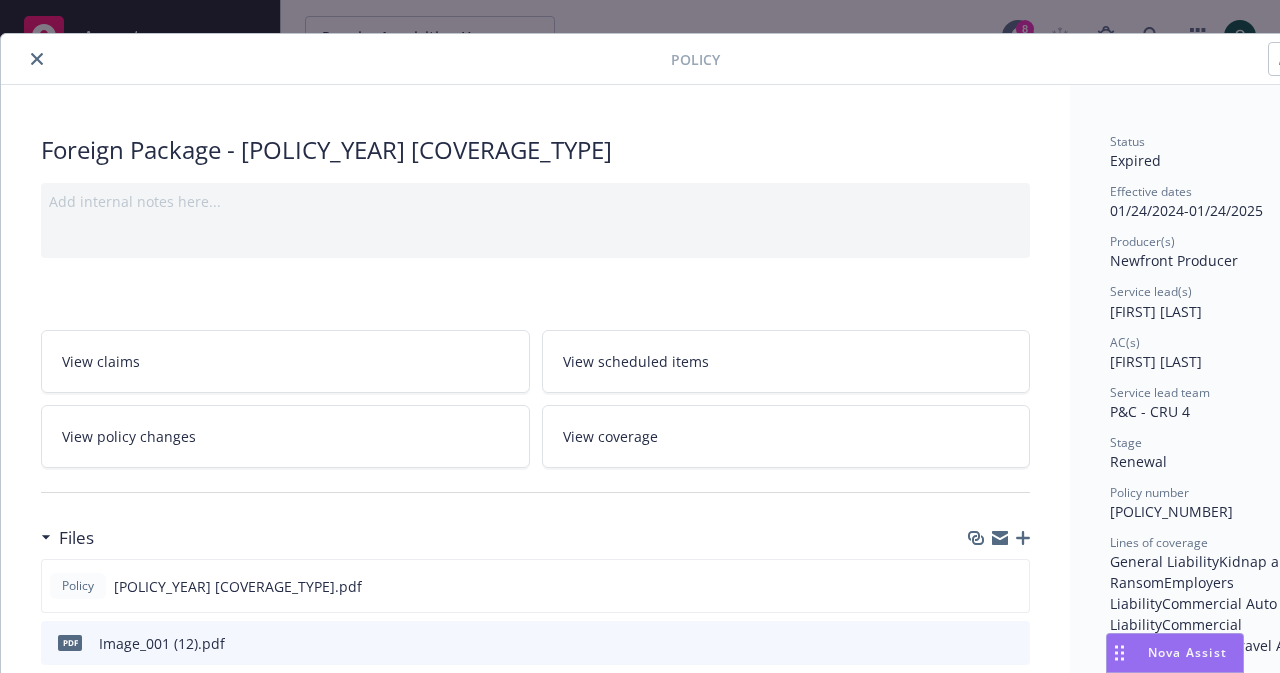 scroll, scrollTop: 0, scrollLeft: 0, axis: both 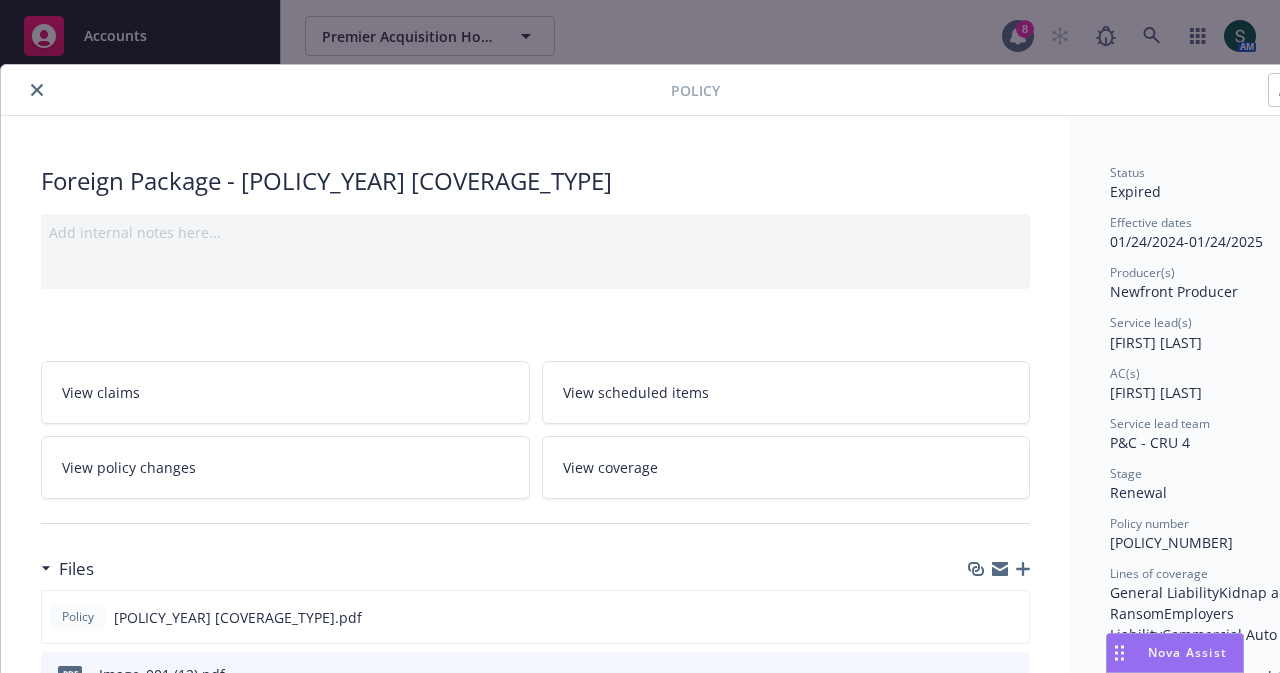 click 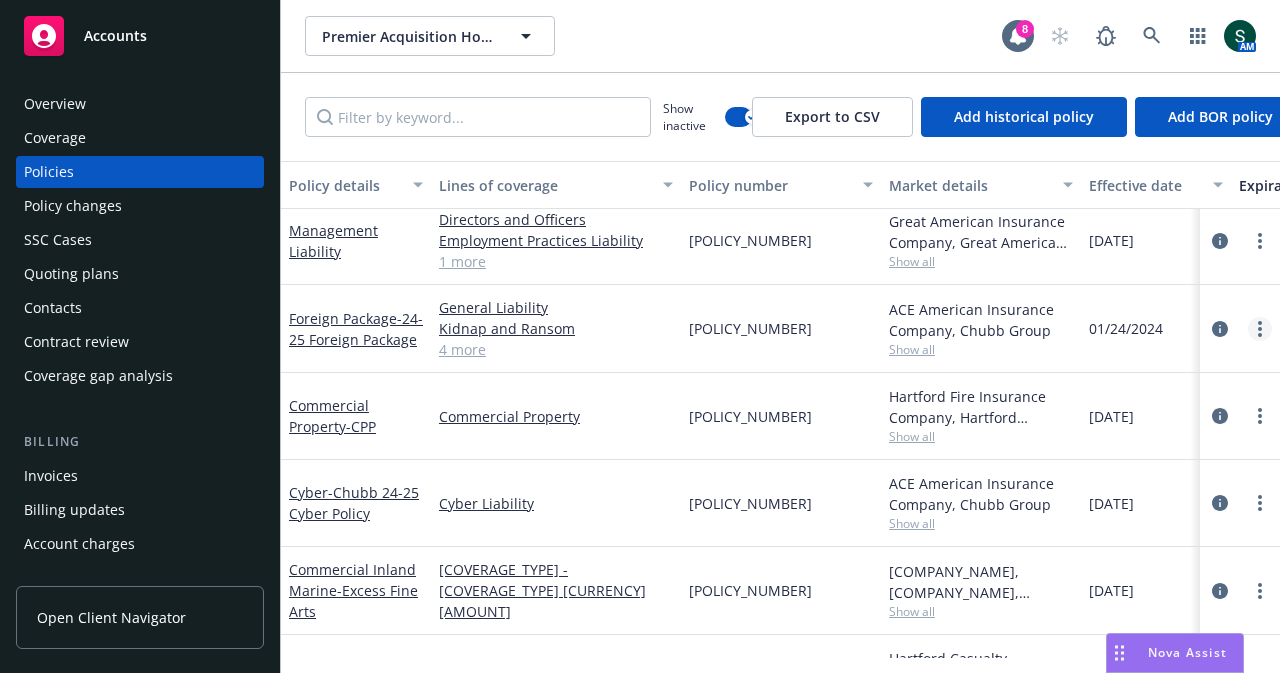 click at bounding box center (1260, 329) 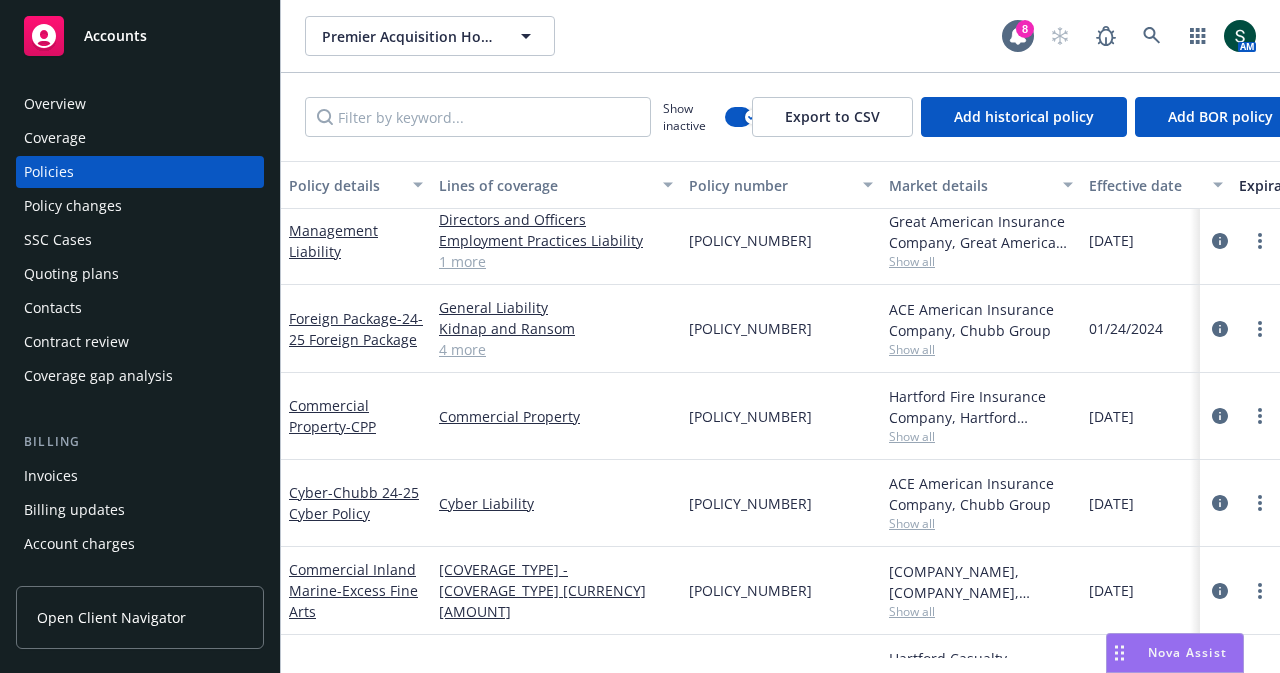 click at bounding box center [1260, 329] 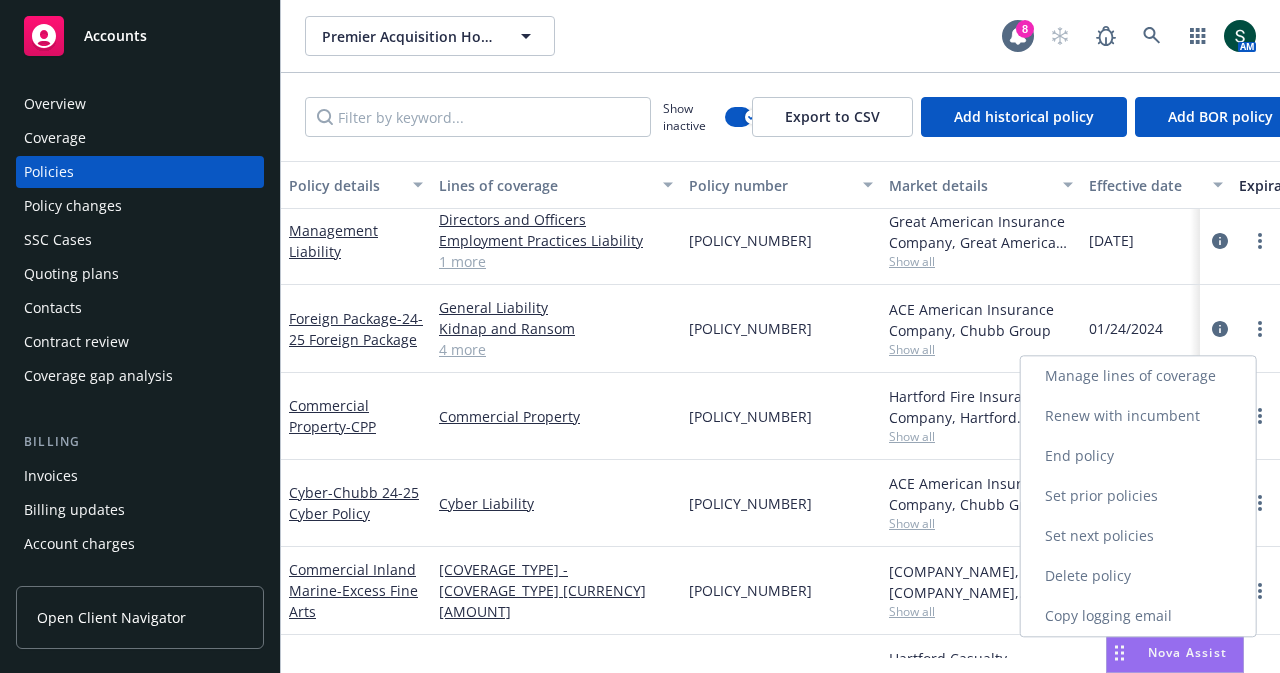 click on "End policy" at bounding box center (1138, 456) 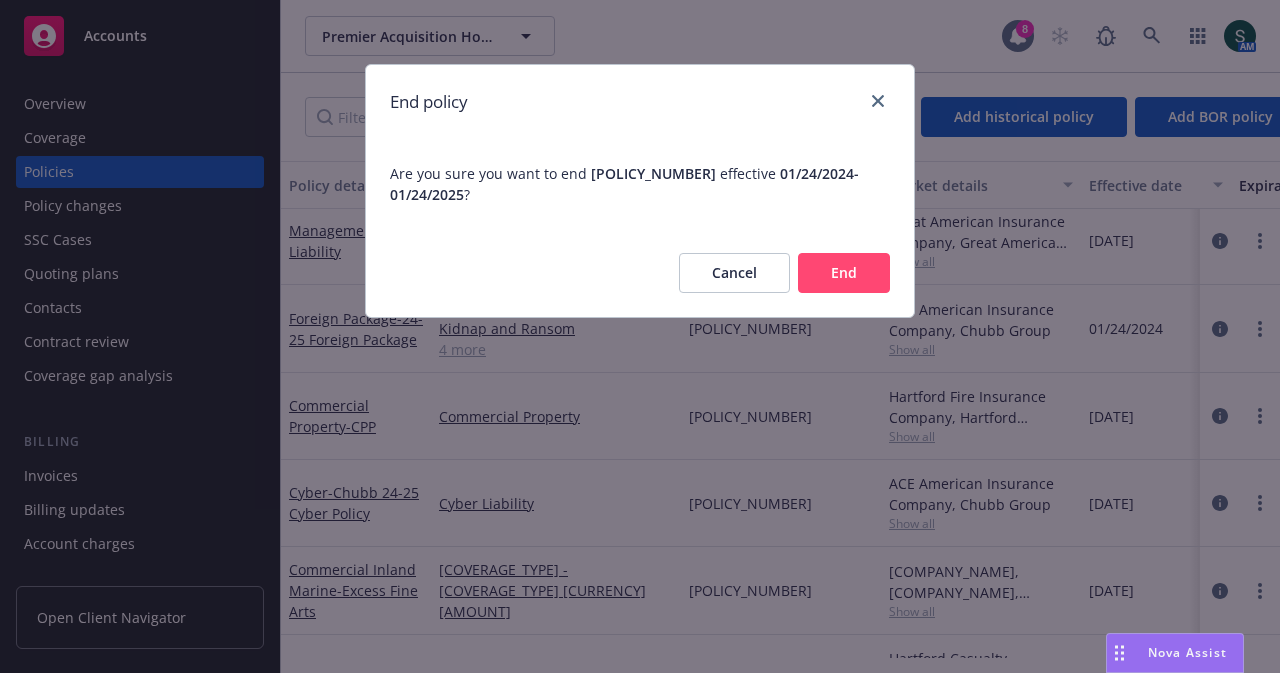 click on "End" at bounding box center (844, 273) 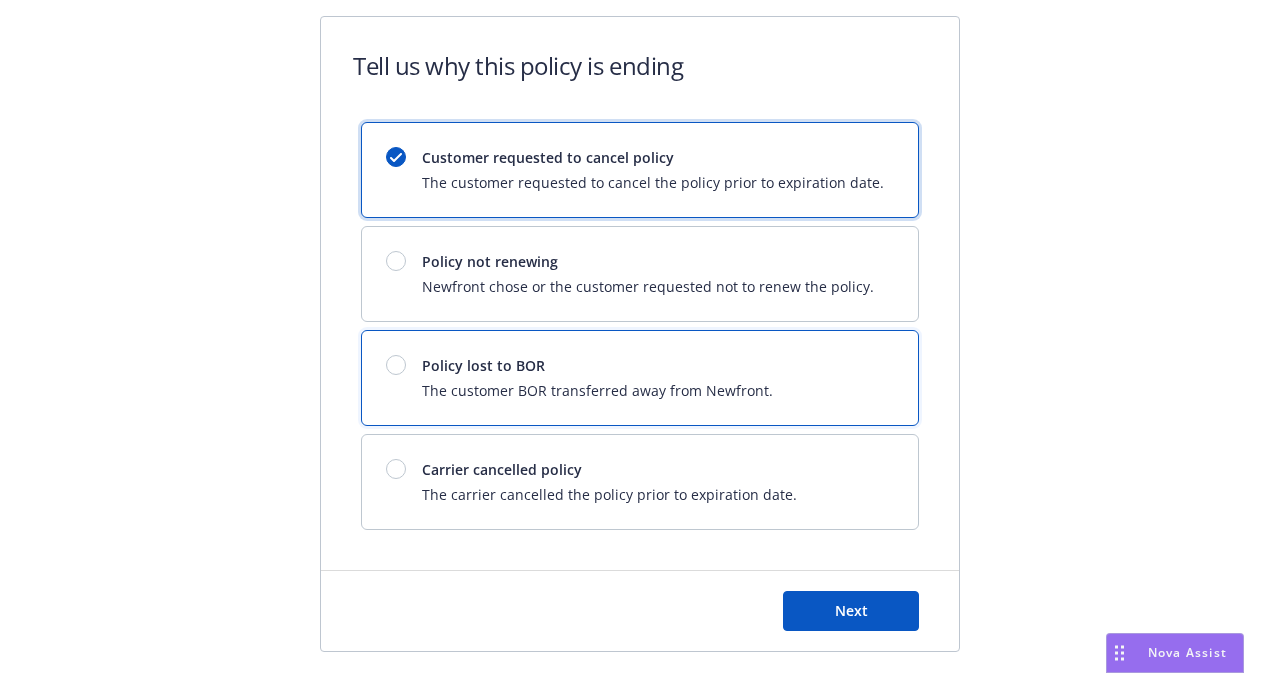 click on "Policy lost to BOR The customer BOR transferred away from Newfront." at bounding box center (579, 378) 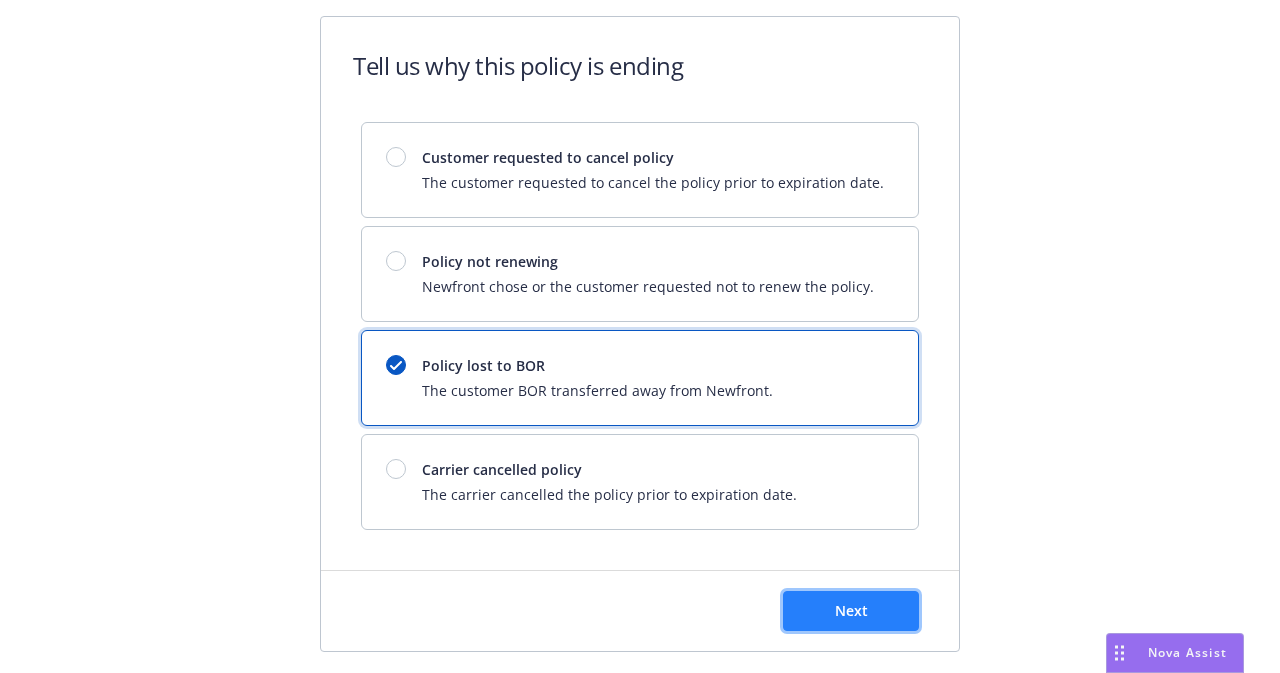 click on "Next" at bounding box center [851, 611] 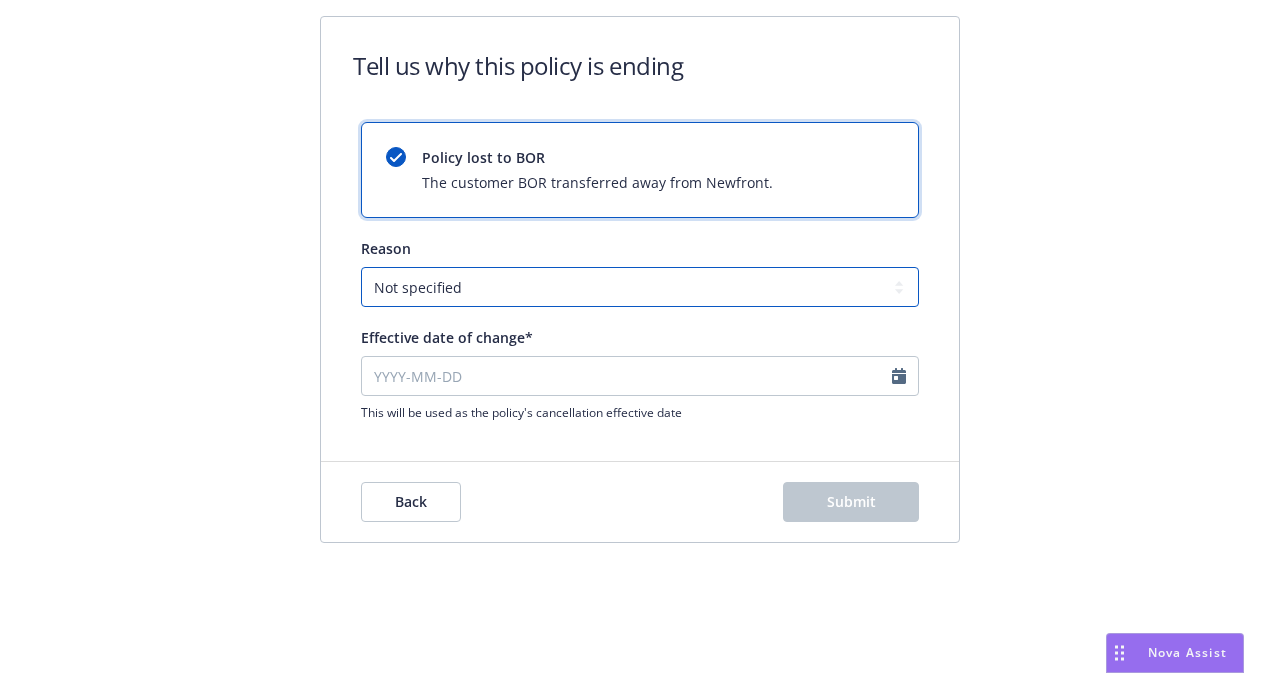click on "Not specified Service Pricing Buyer change M&A, Bankruptcy, or Out of business Producer left Newfront Program consolidation" at bounding box center (640, 287) 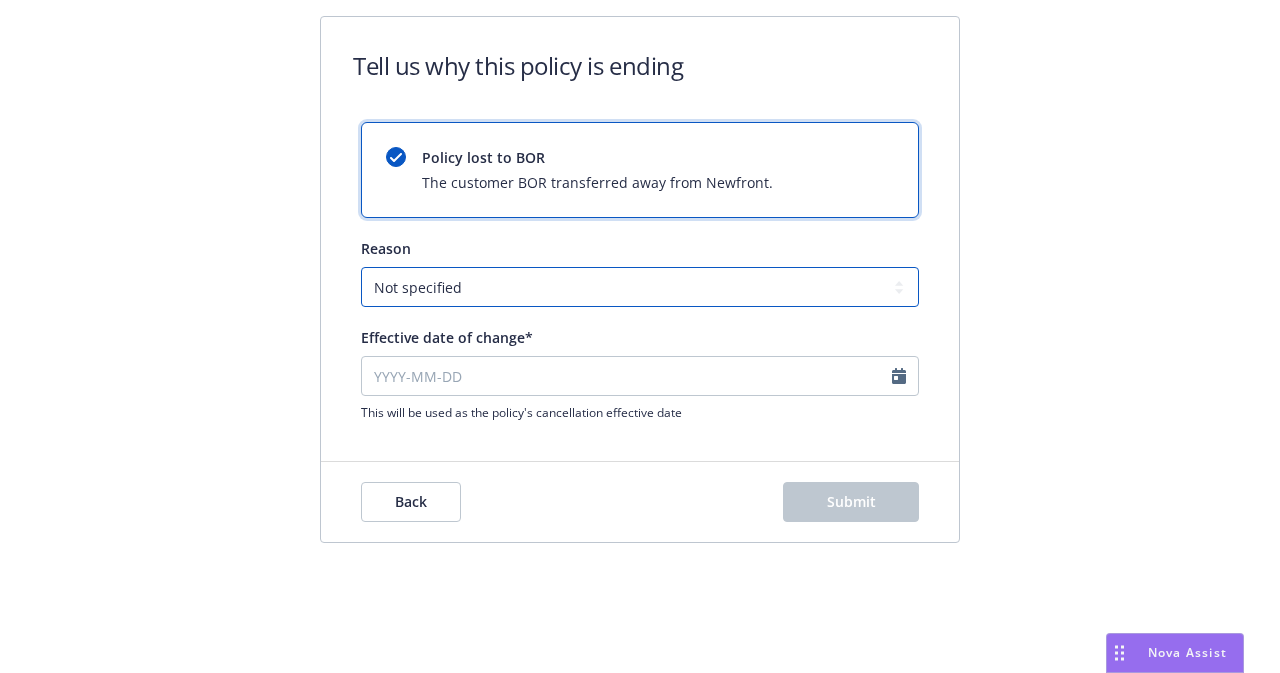 select on "Producer left Newfront" 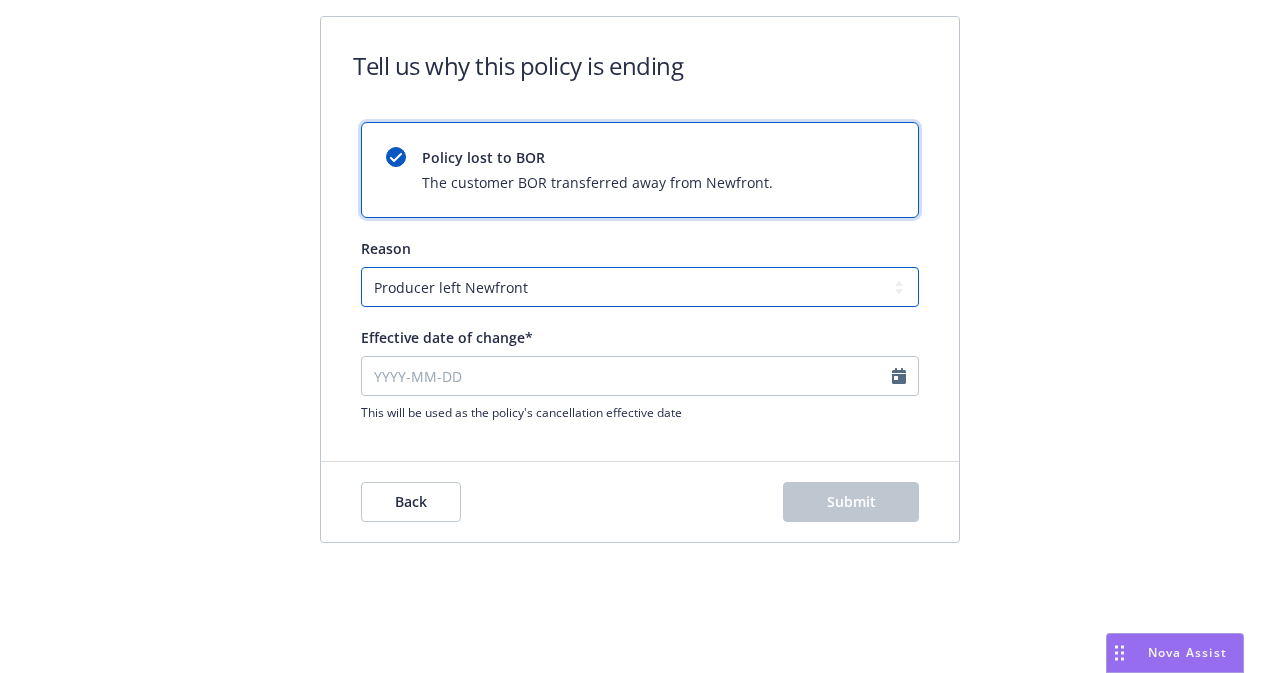 click on "Not specified Service Pricing Buyer change M&A, Bankruptcy, or Out of business Producer left Newfront Program consolidation" at bounding box center [640, 287] 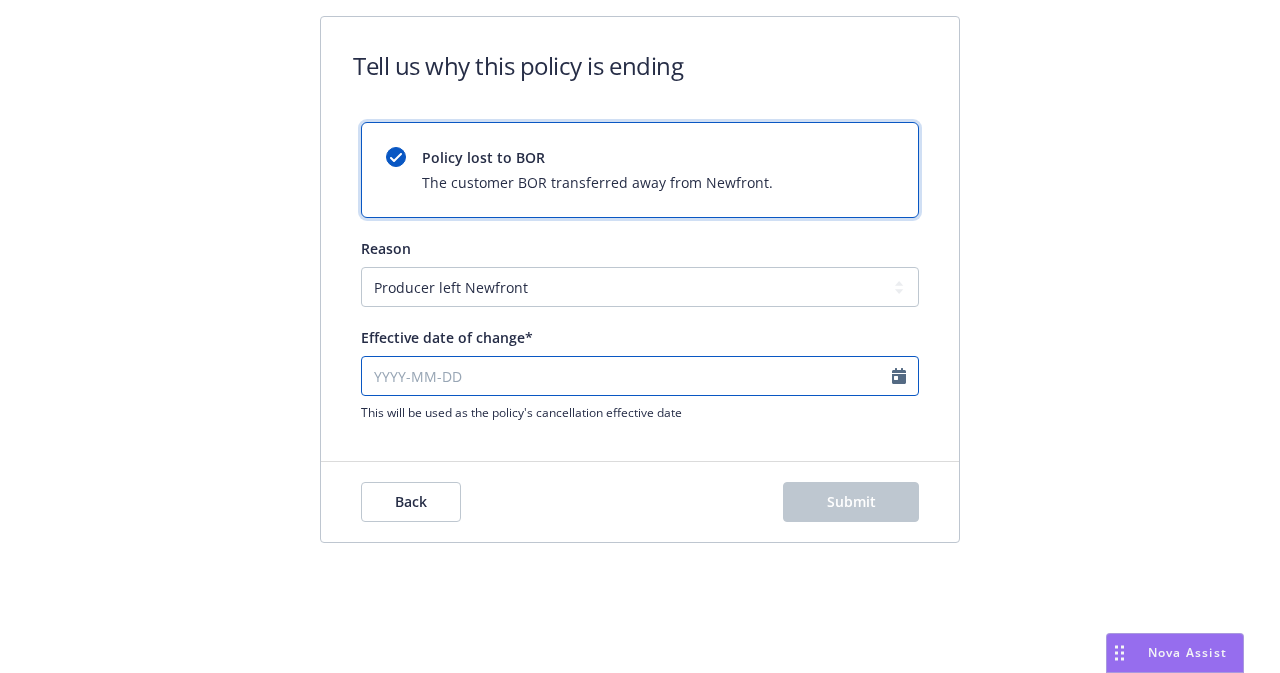 select on "August" 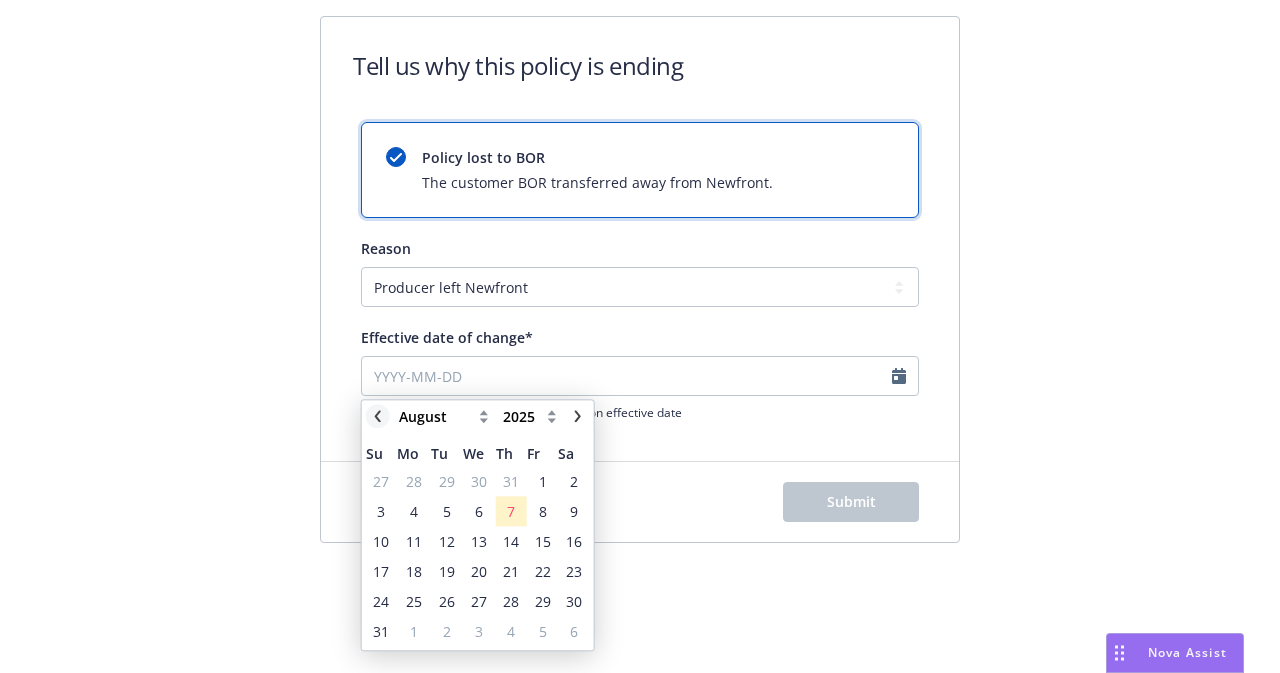 click 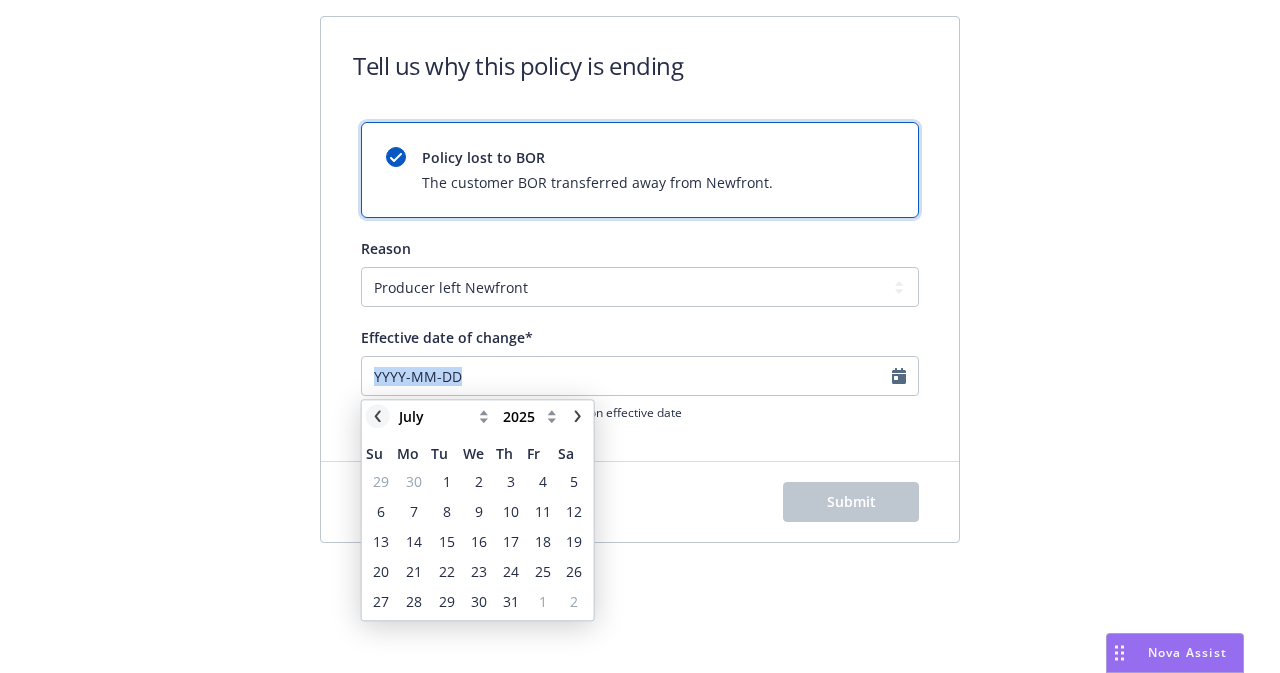 click 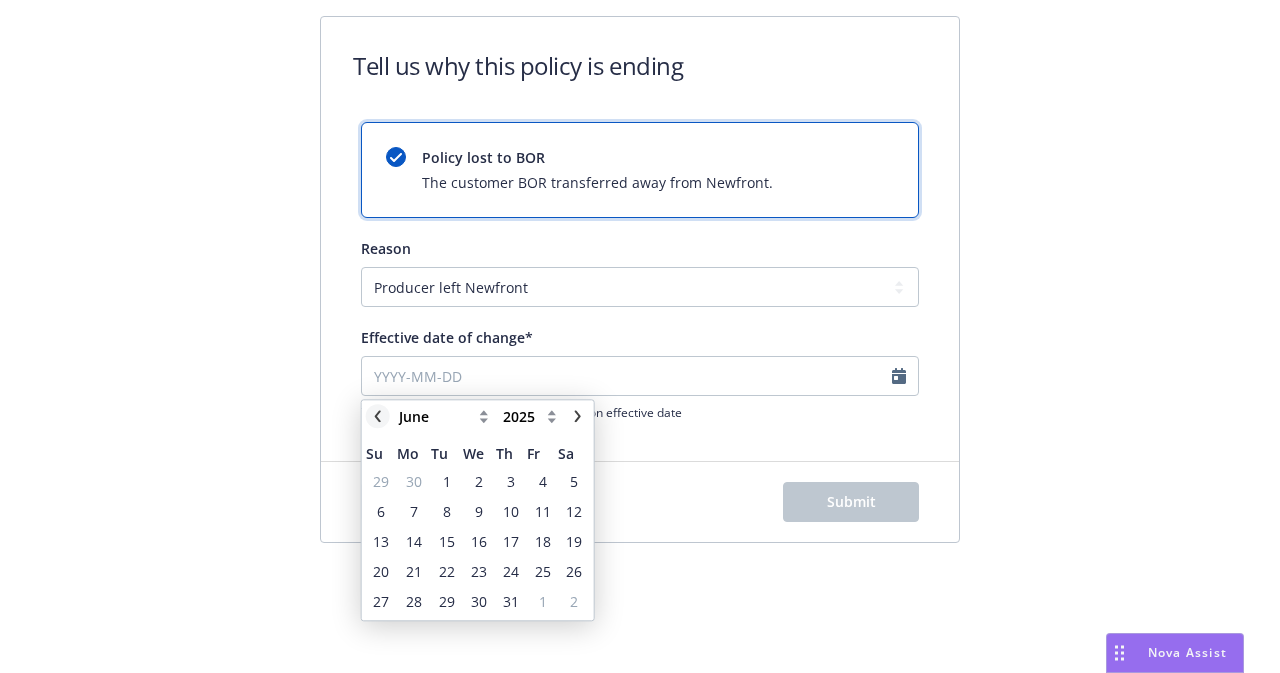 click 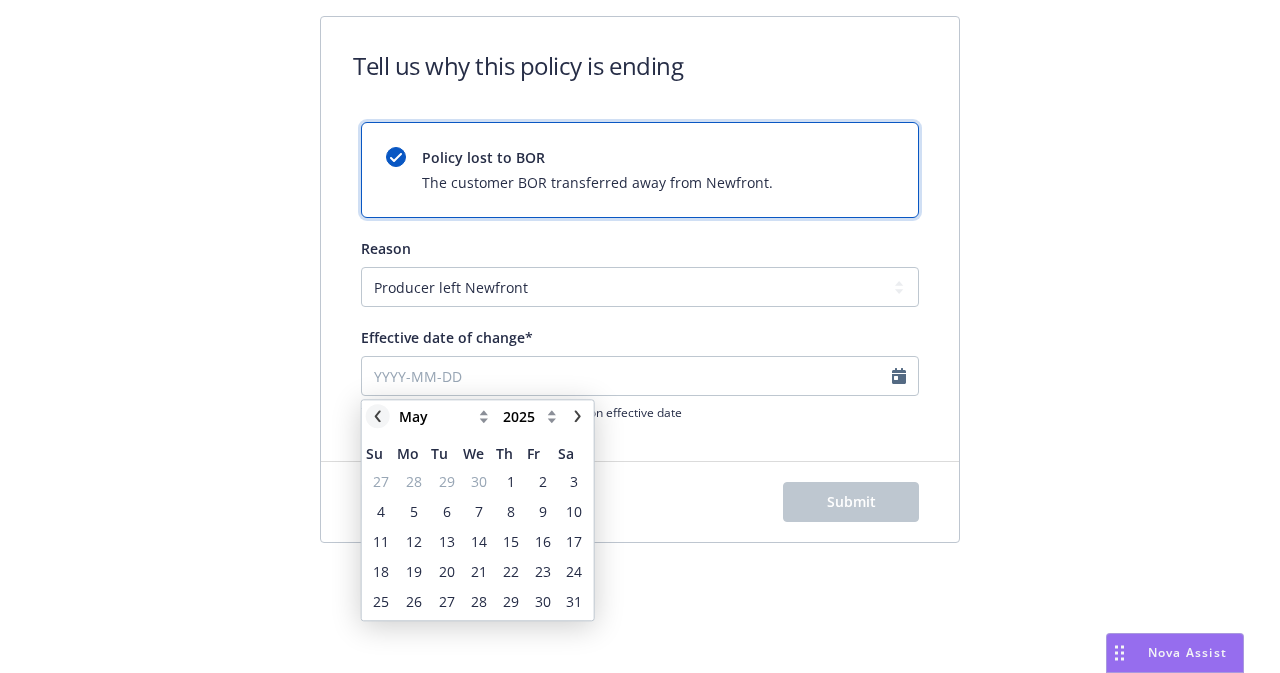 click 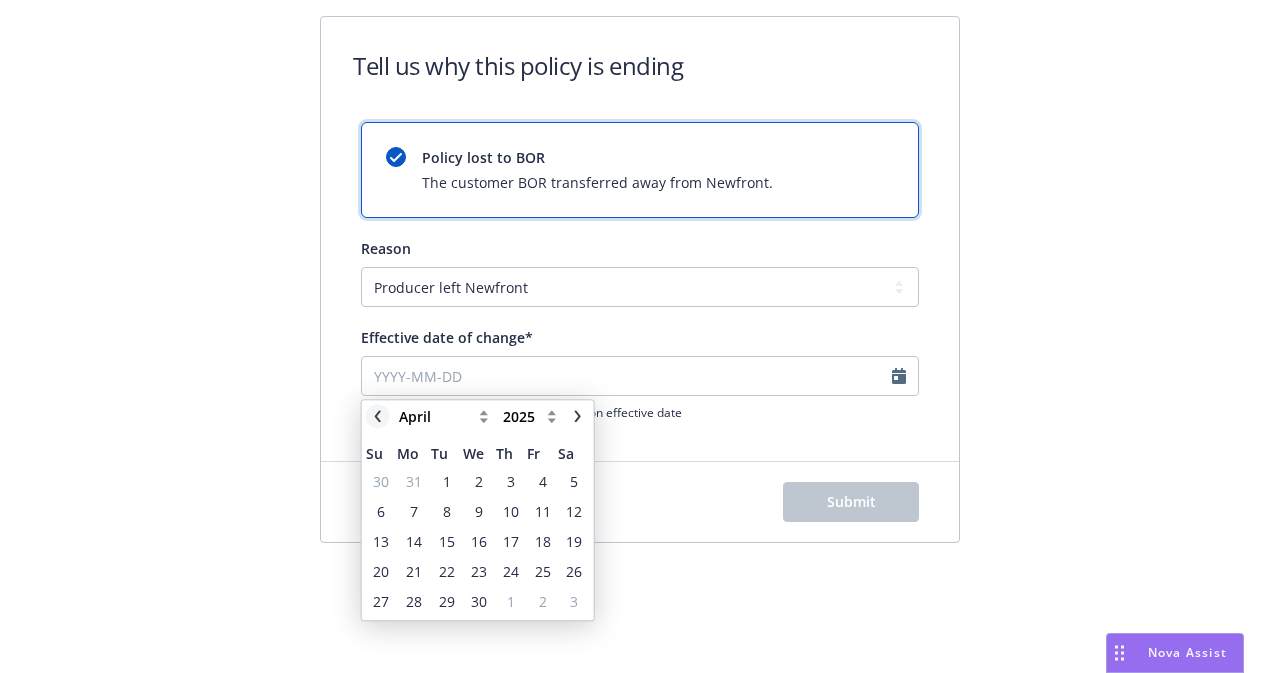 click 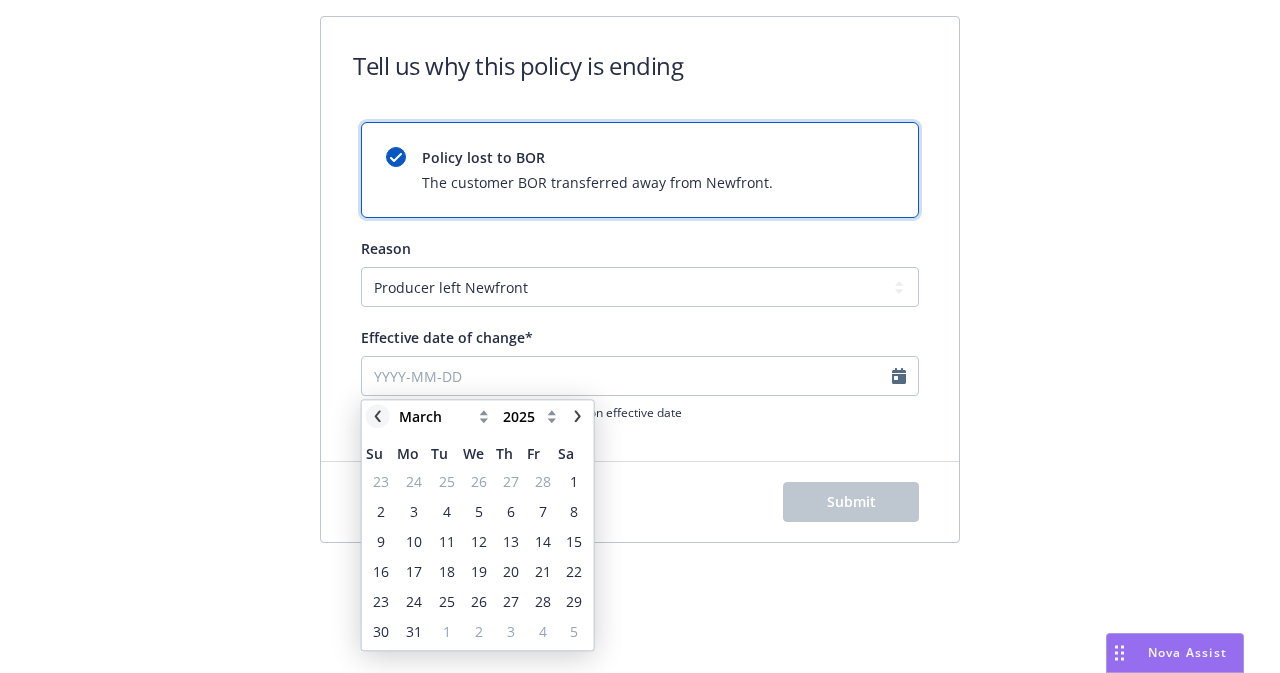 click 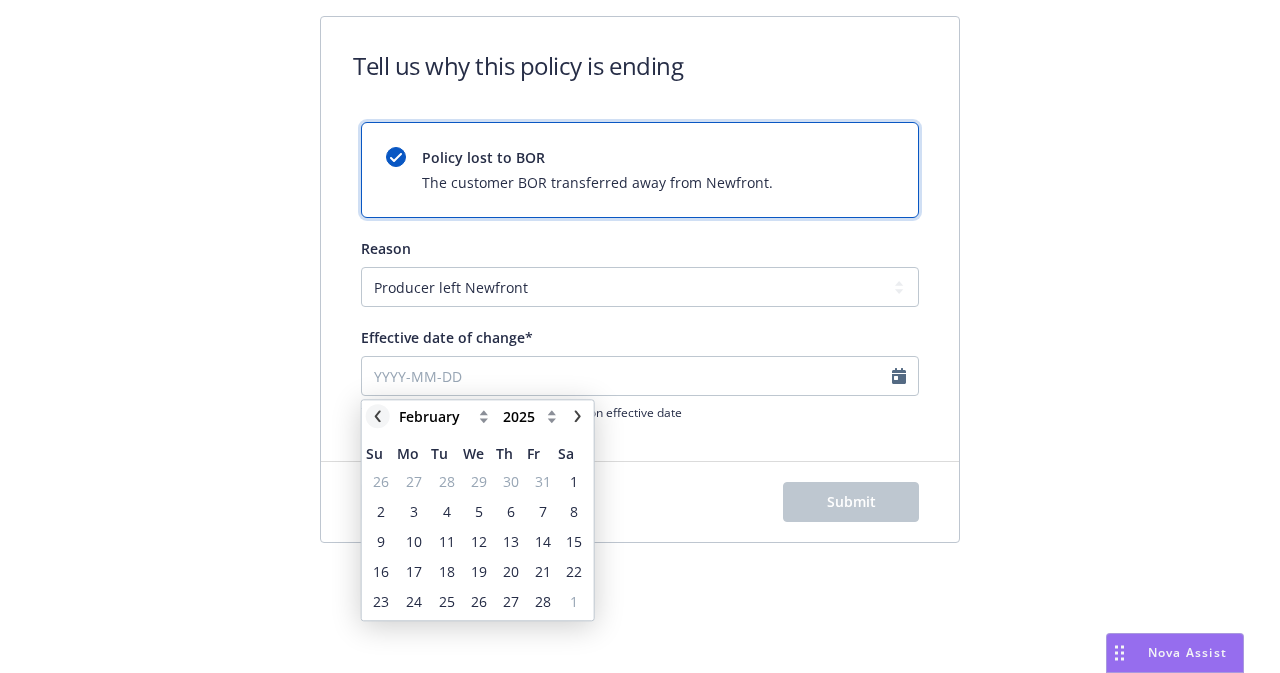 click 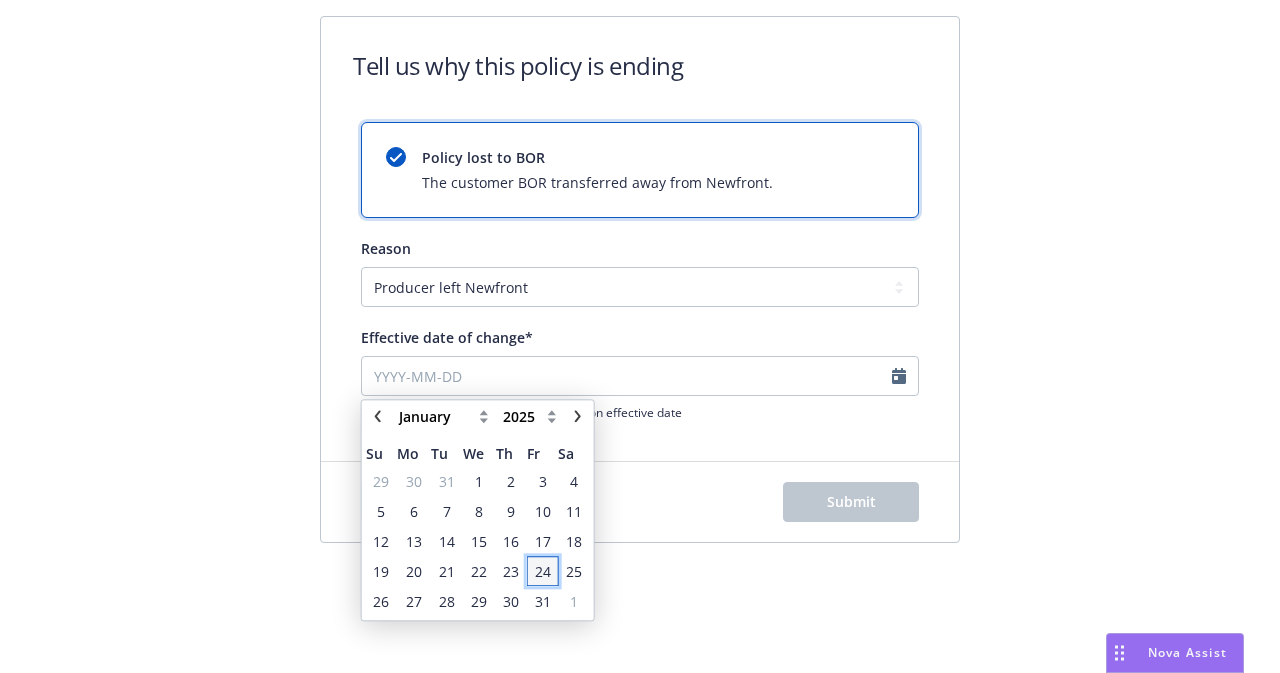 click on "24" at bounding box center [543, 571] 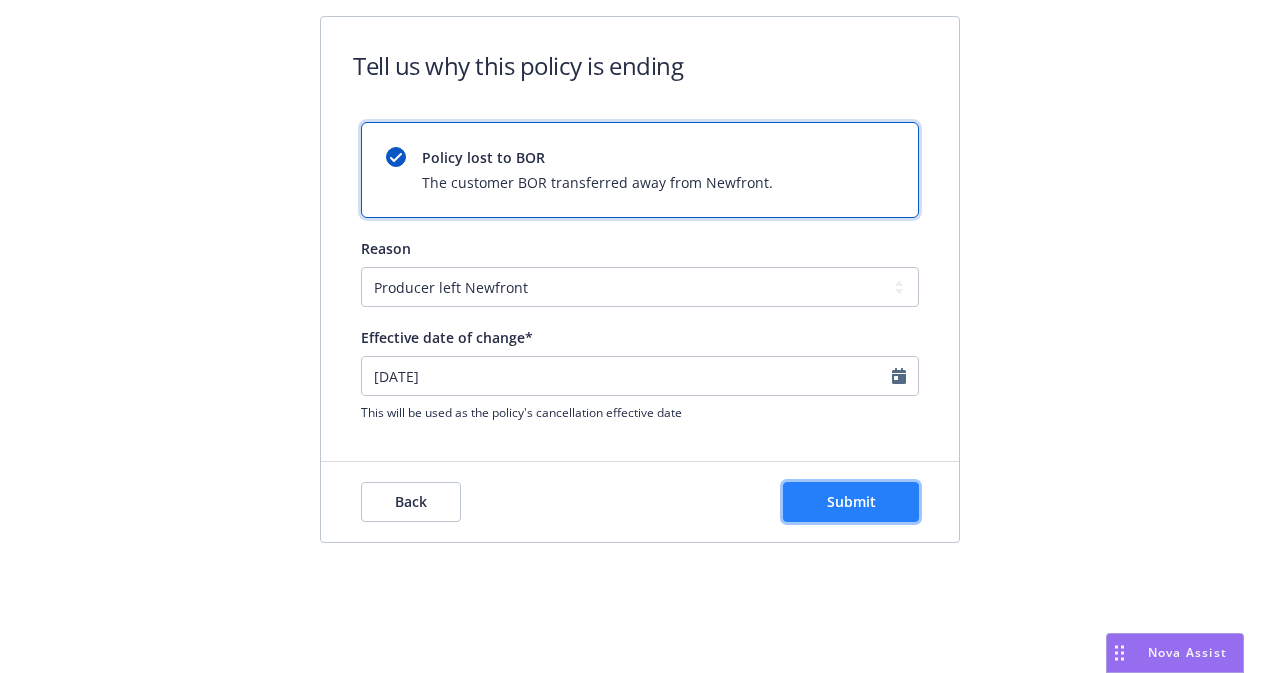 click on "Submit" at bounding box center (851, 501) 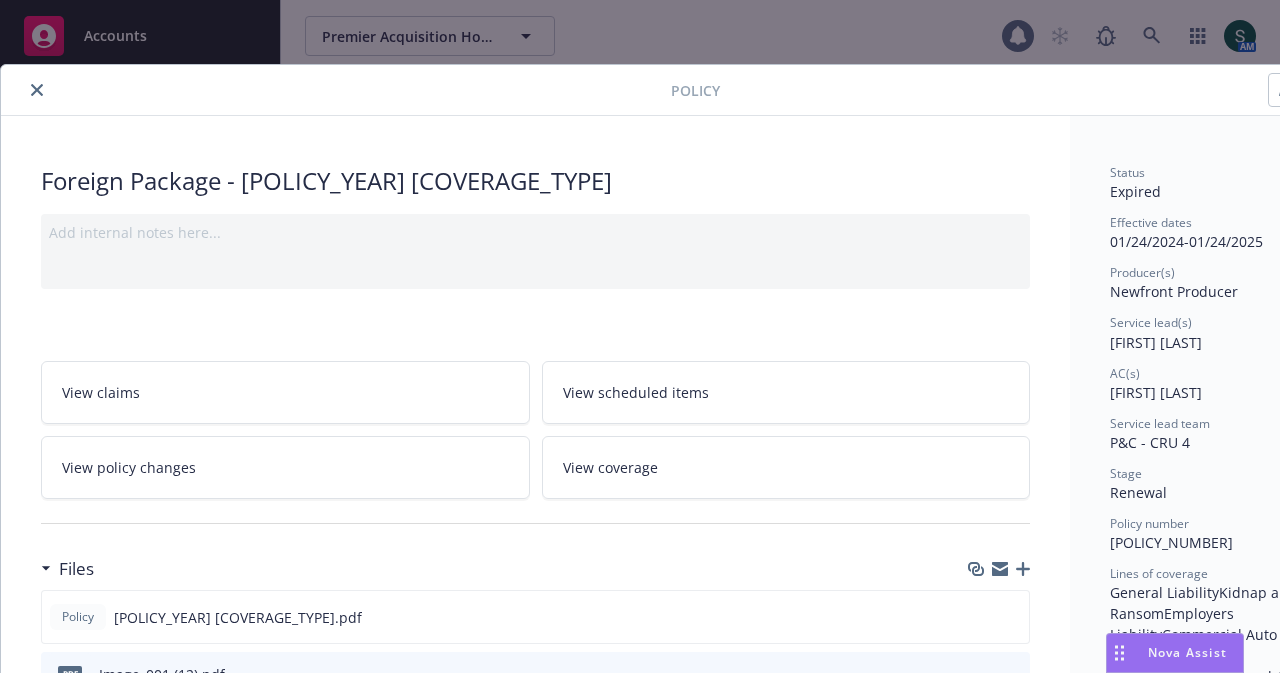 scroll, scrollTop: 60, scrollLeft: 0, axis: vertical 